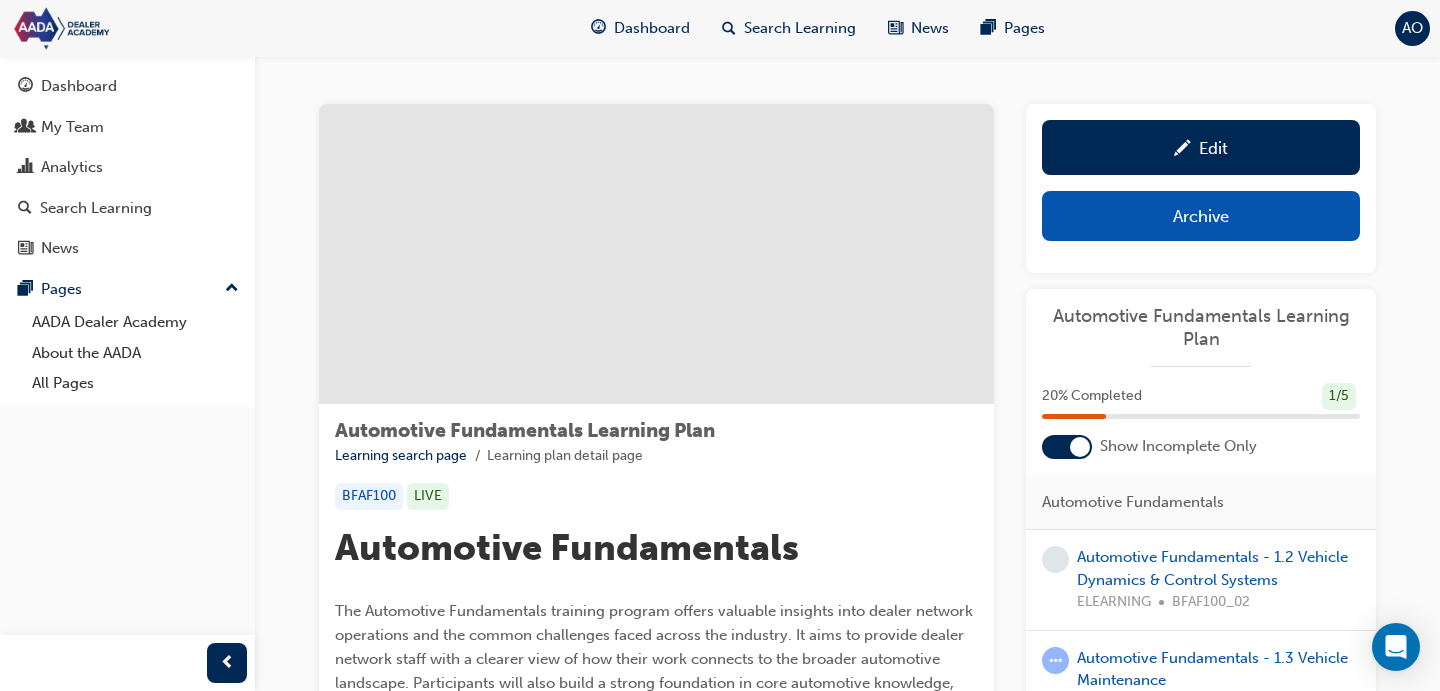 scroll, scrollTop: 173, scrollLeft: 0, axis: vertical 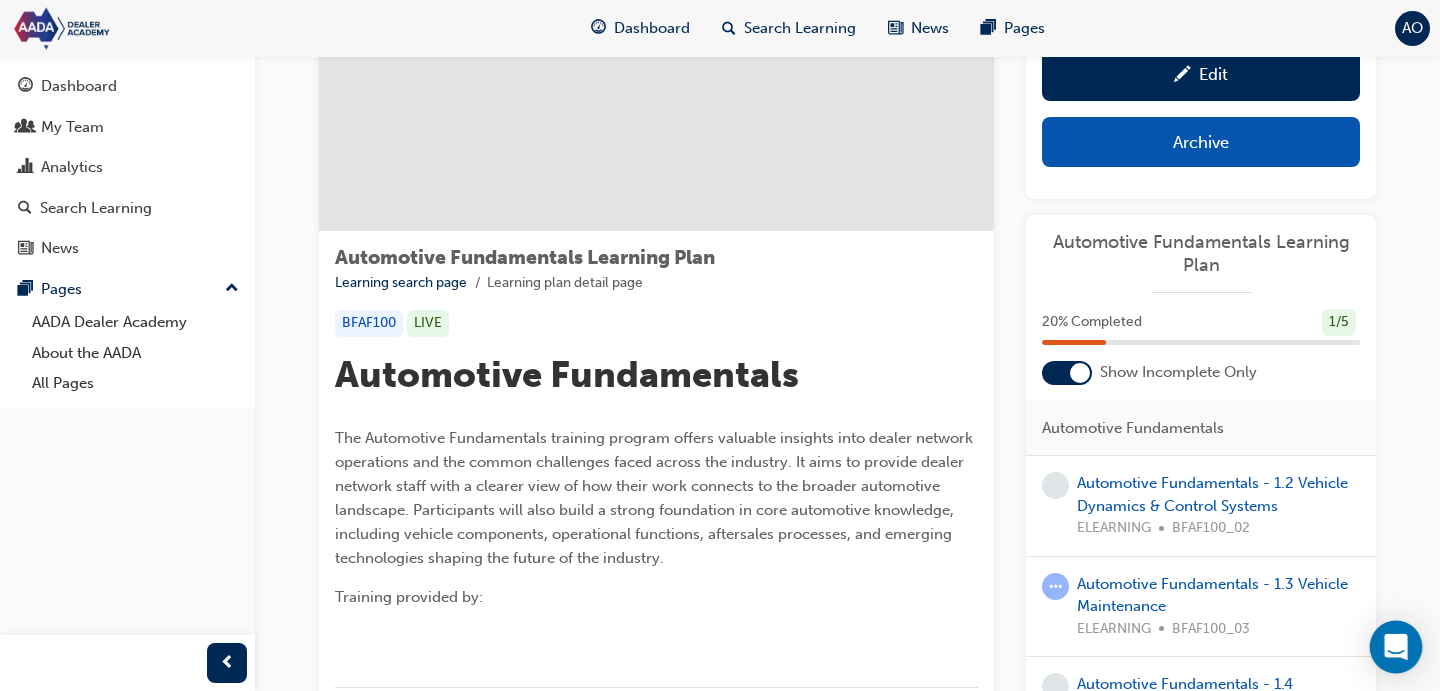 click 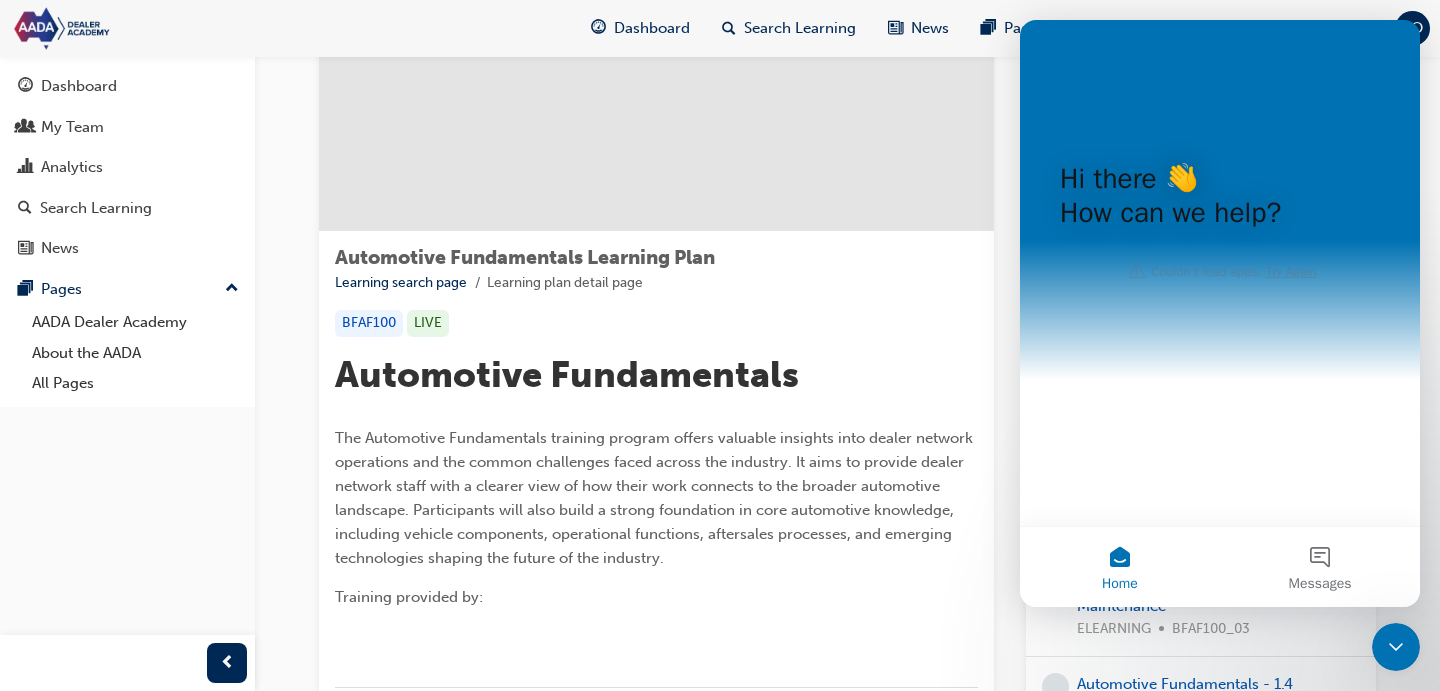 scroll, scrollTop: 0, scrollLeft: 0, axis: both 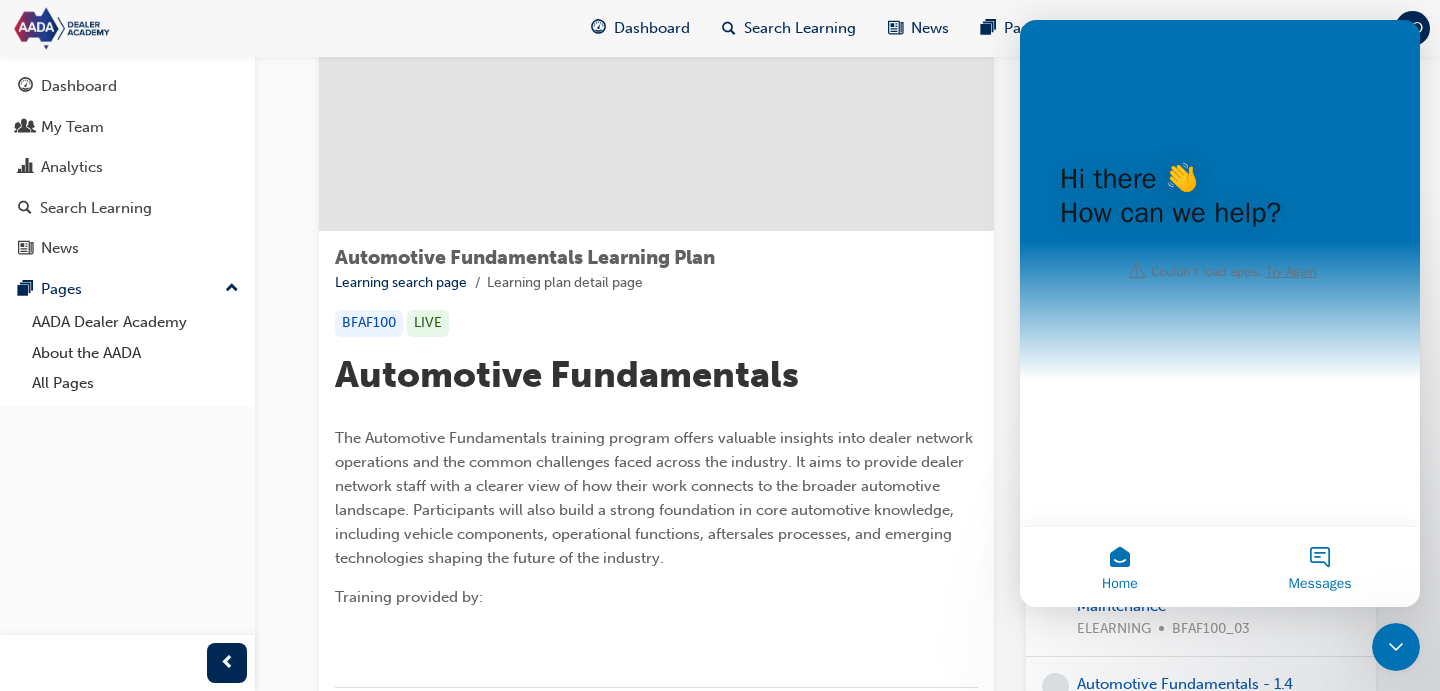 drag, startPoint x: 1346, startPoint y: 571, endPoint x: 1337, endPoint y: 566, distance: 10.29563 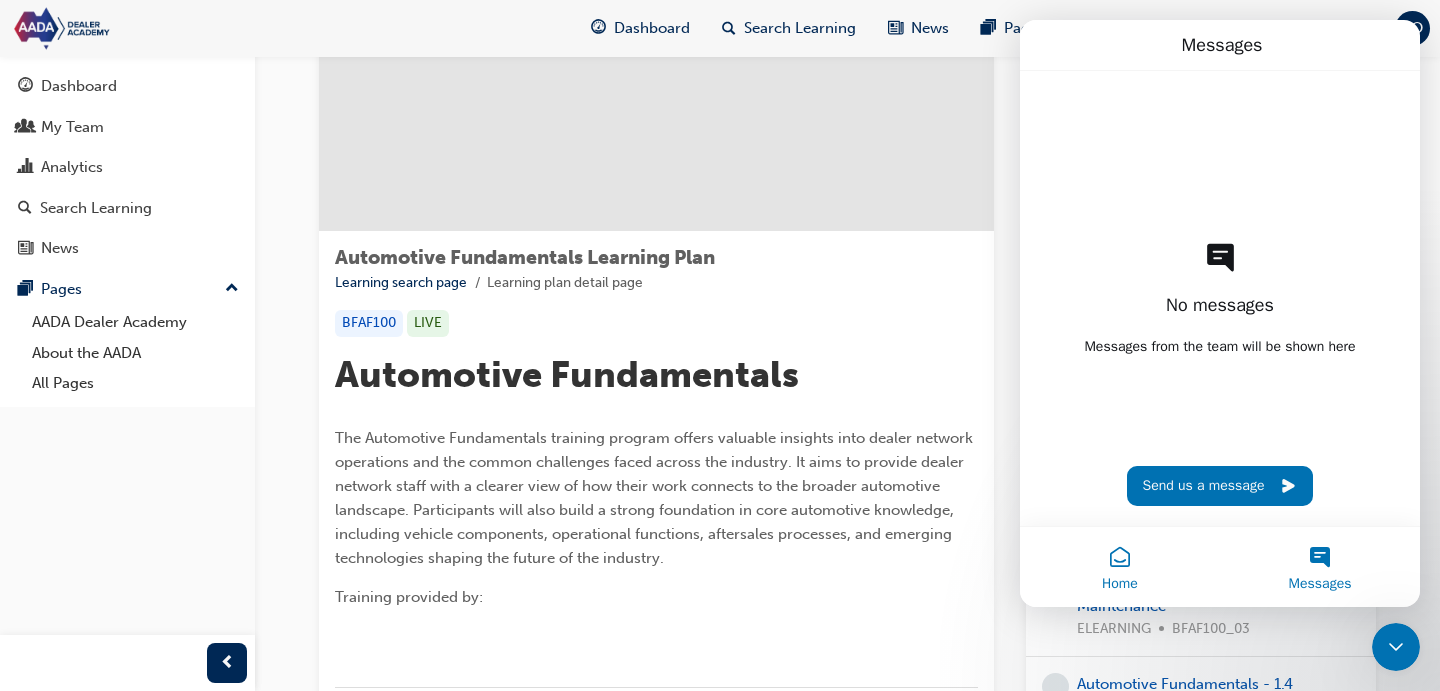 drag, startPoint x: 1119, startPoint y: 552, endPoint x: 1121, endPoint y: 540, distance: 12.165525 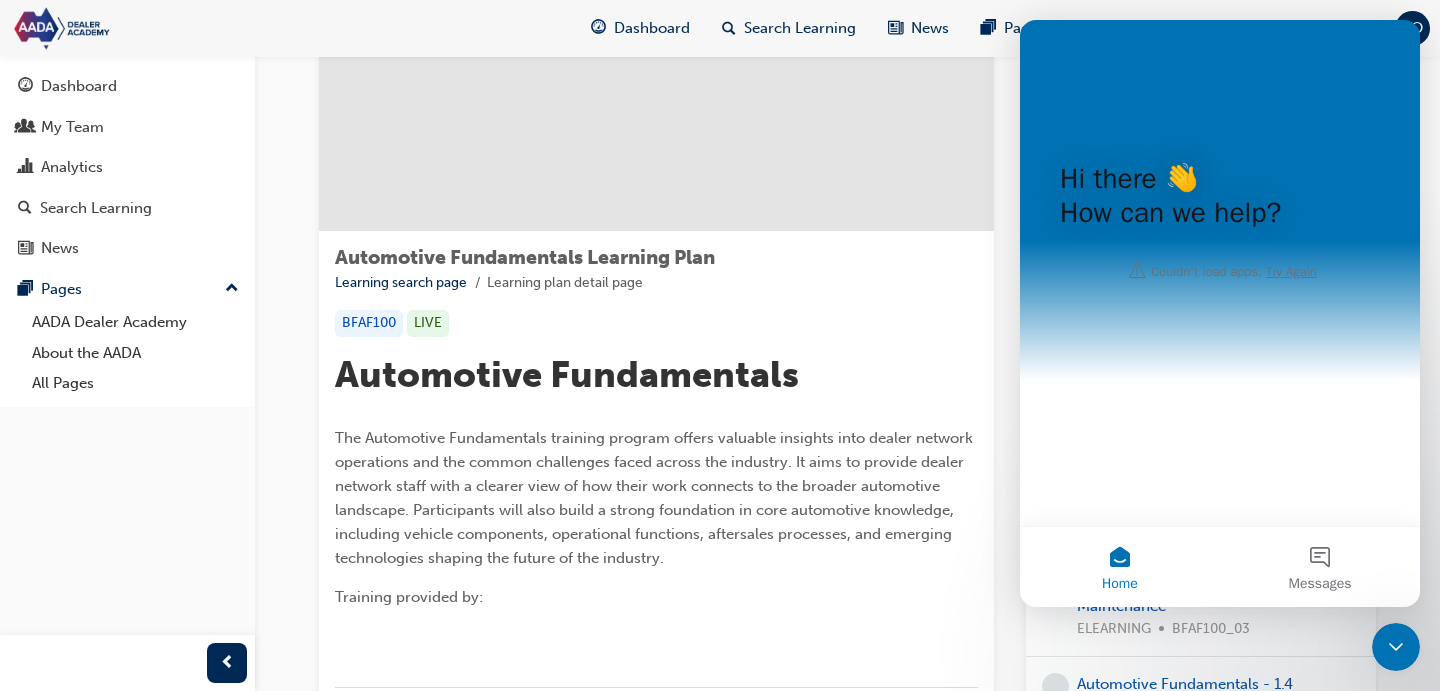 click on "Hi there 👋 How can we help?" at bounding box center [1220, 200] 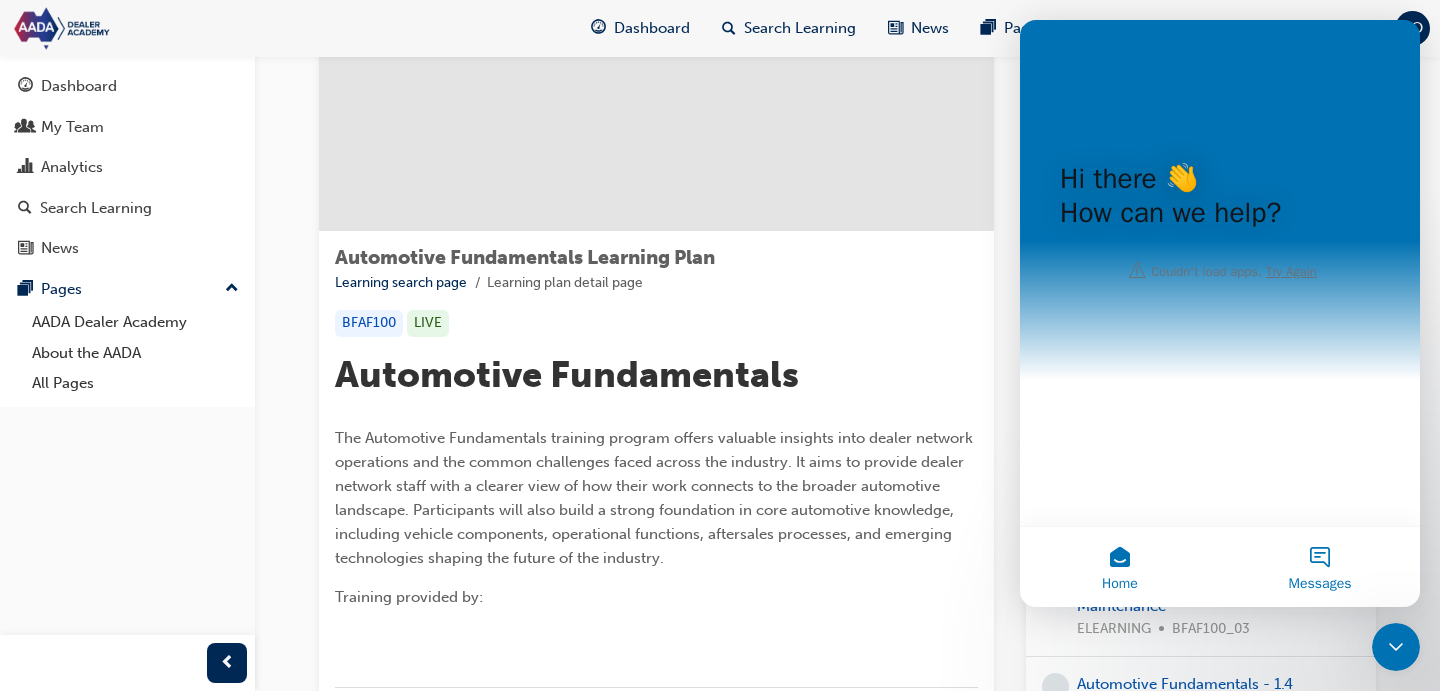 click on "Messages" at bounding box center (1320, 567) 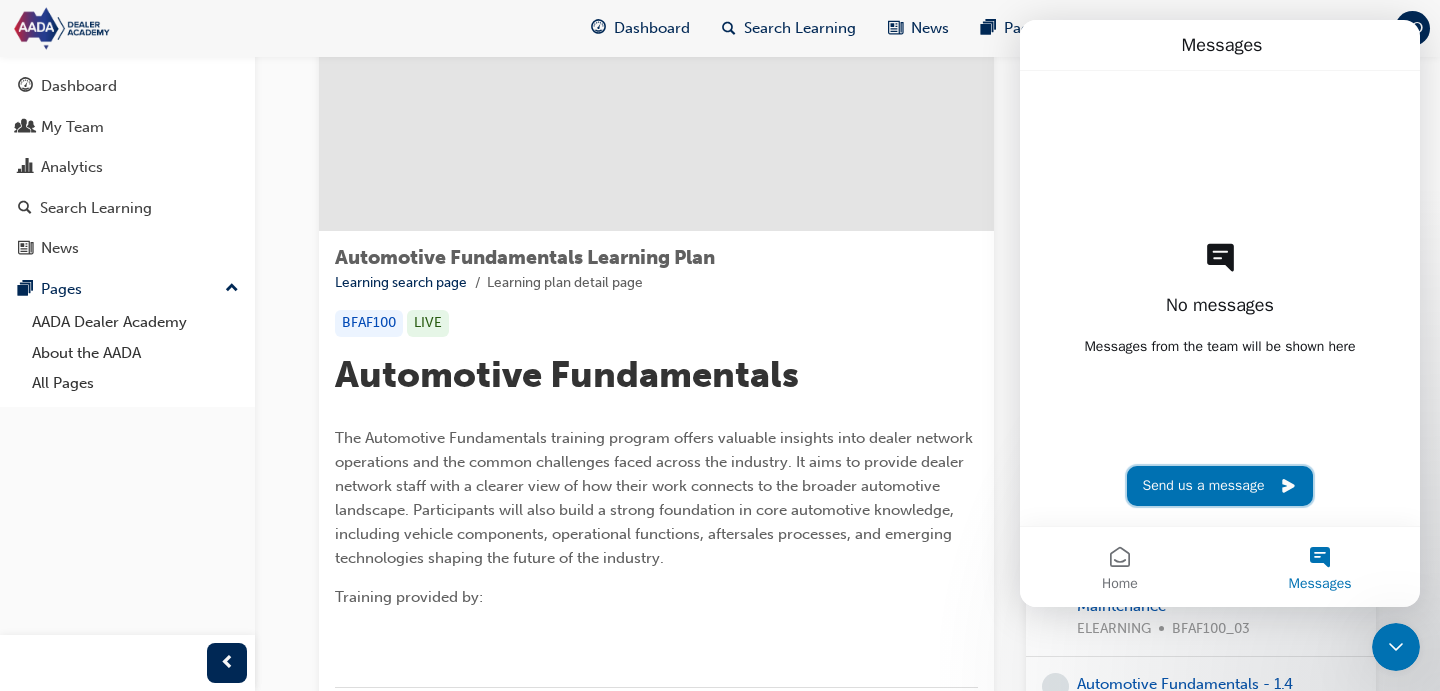 click on "Send us a message" at bounding box center [1220, 486] 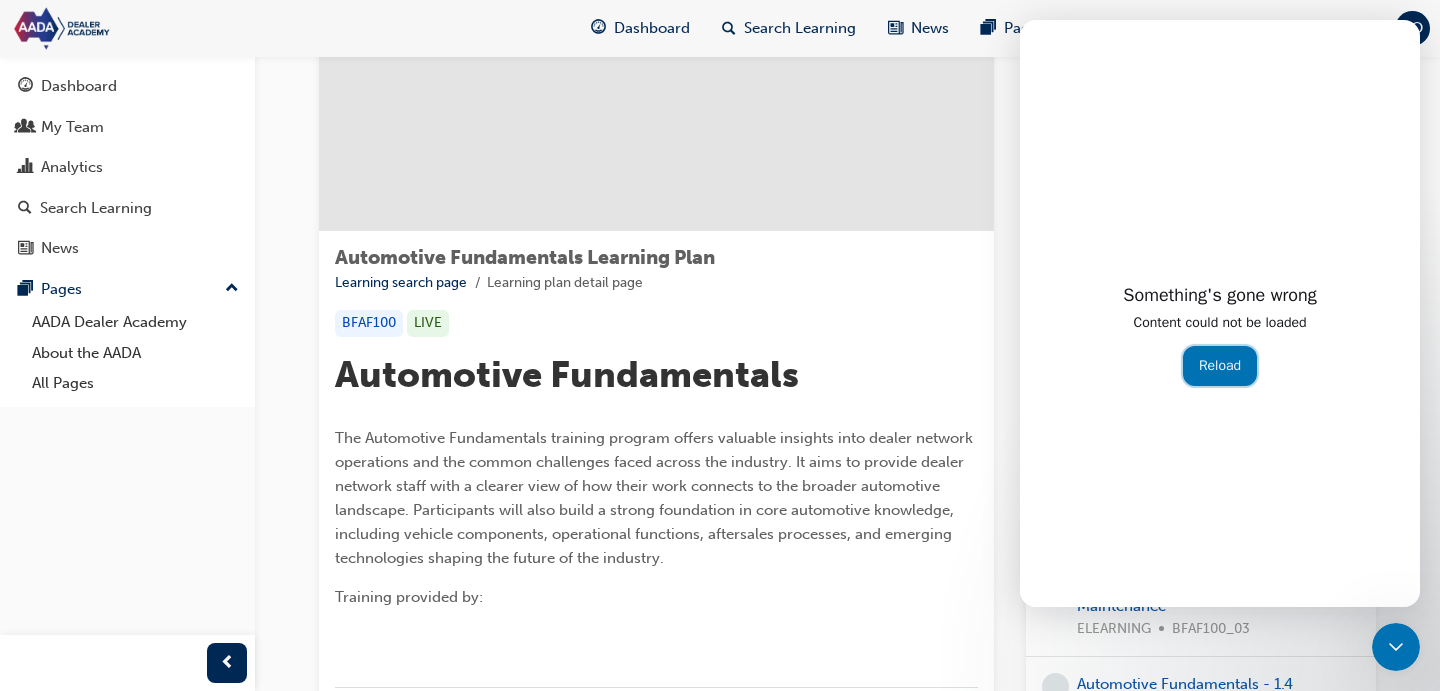 click on "Reload" at bounding box center (1220, 366) 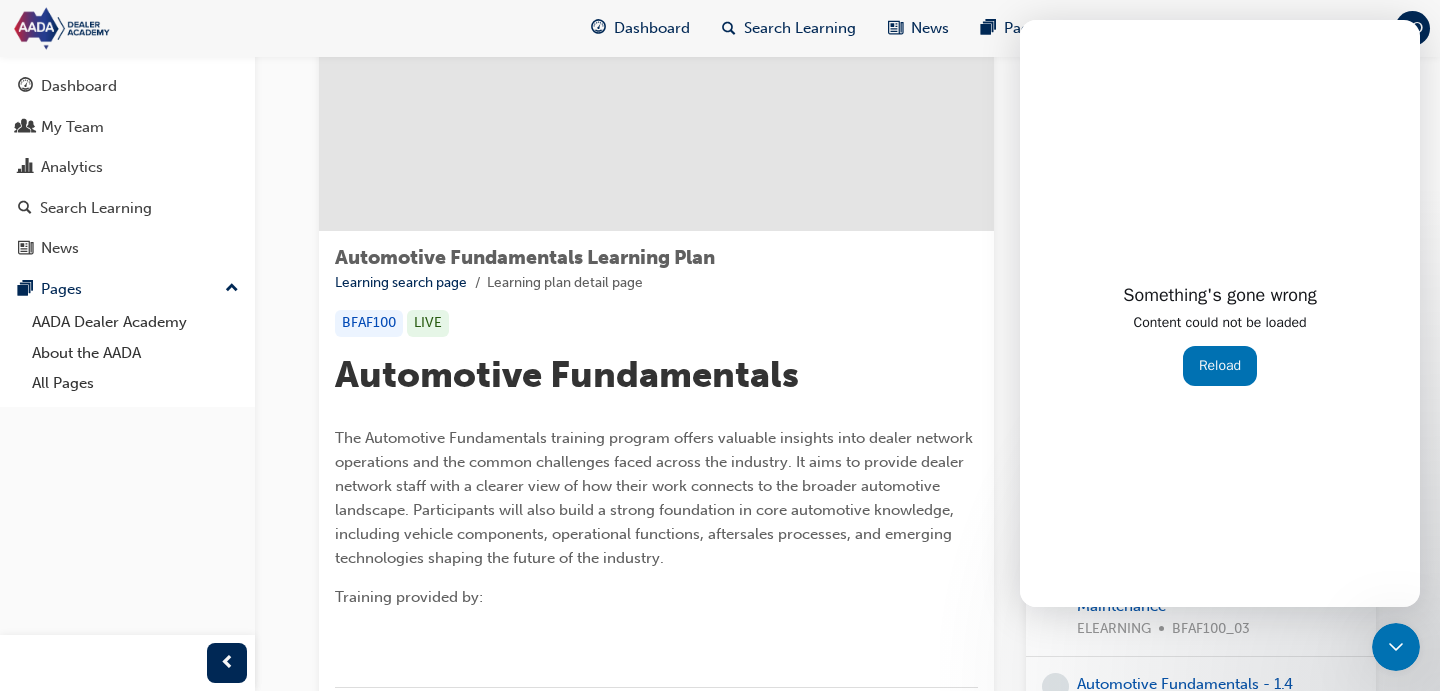 drag, startPoint x: 1399, startPoint y: 652, endPoint x: 1379, endPoint y: 633, distance: 27.58623 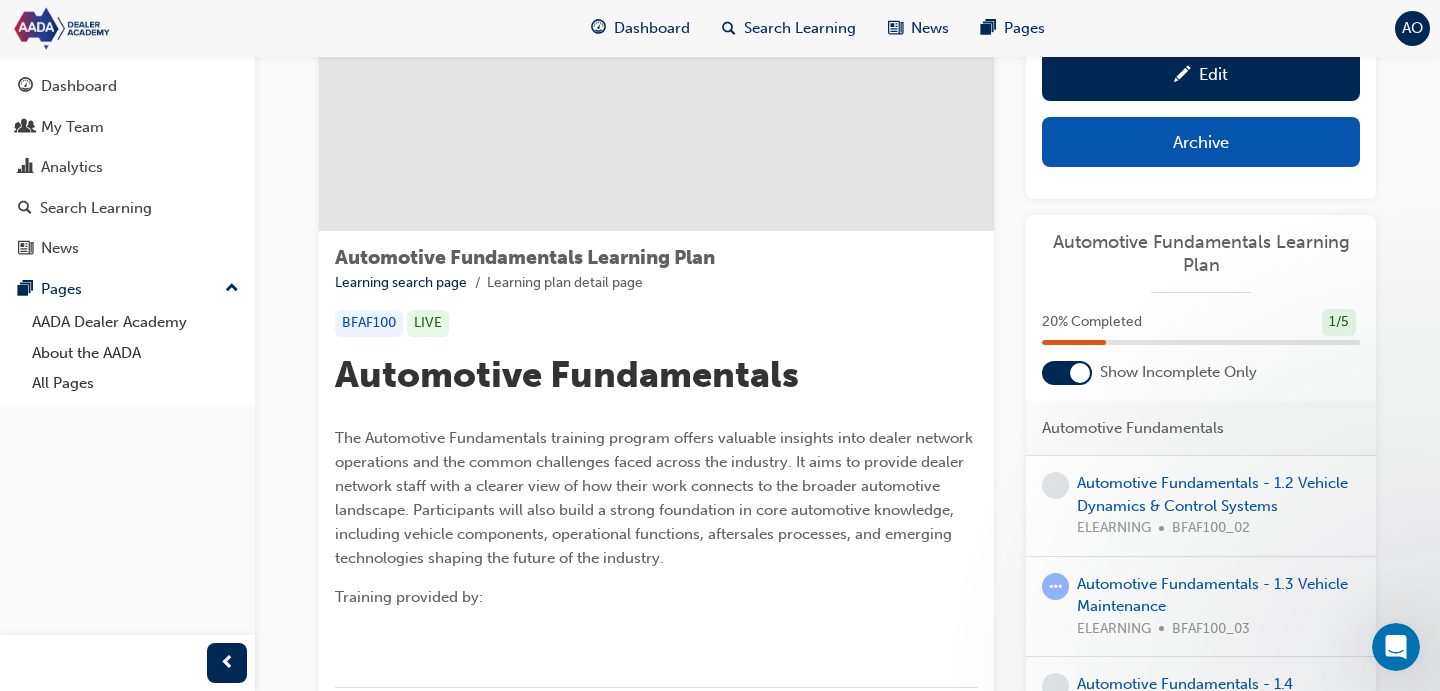 scroll, scrollTop: 0, scrollLeft: 0, axis: both 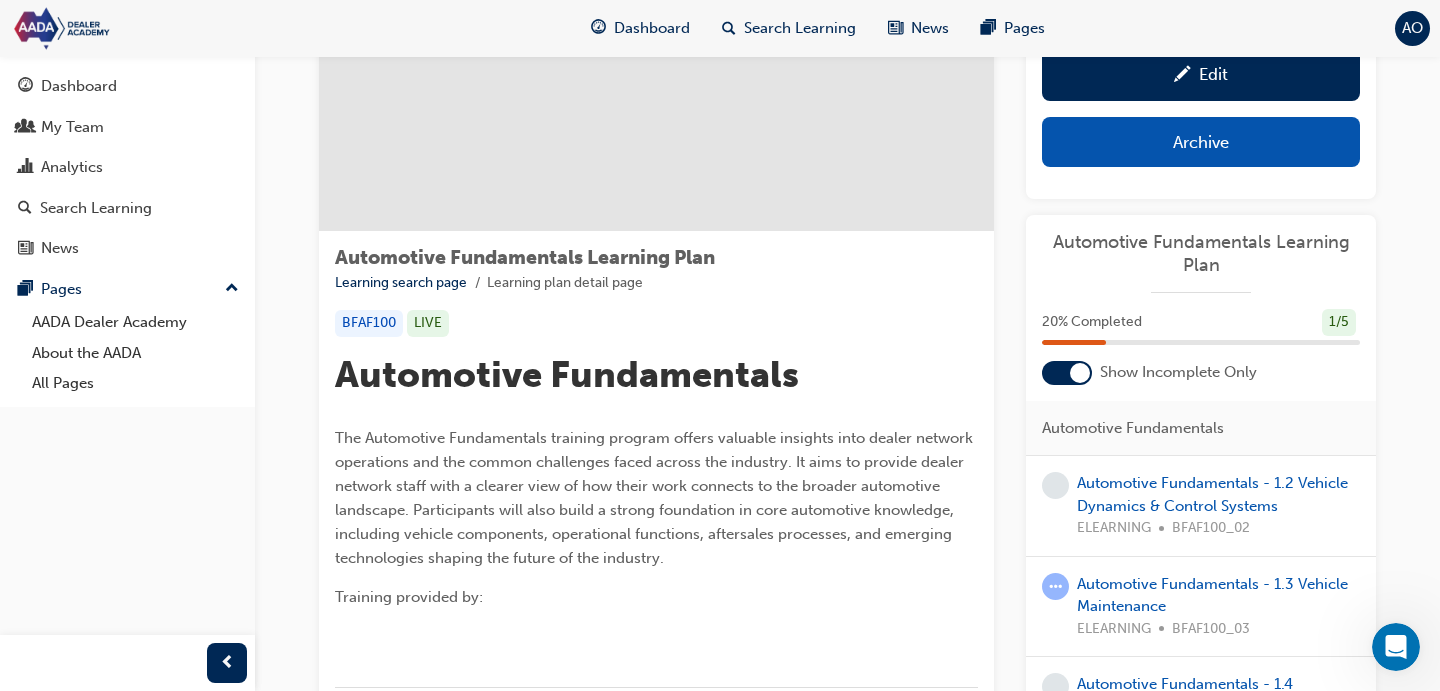 click at bounding box center (1396, 647) 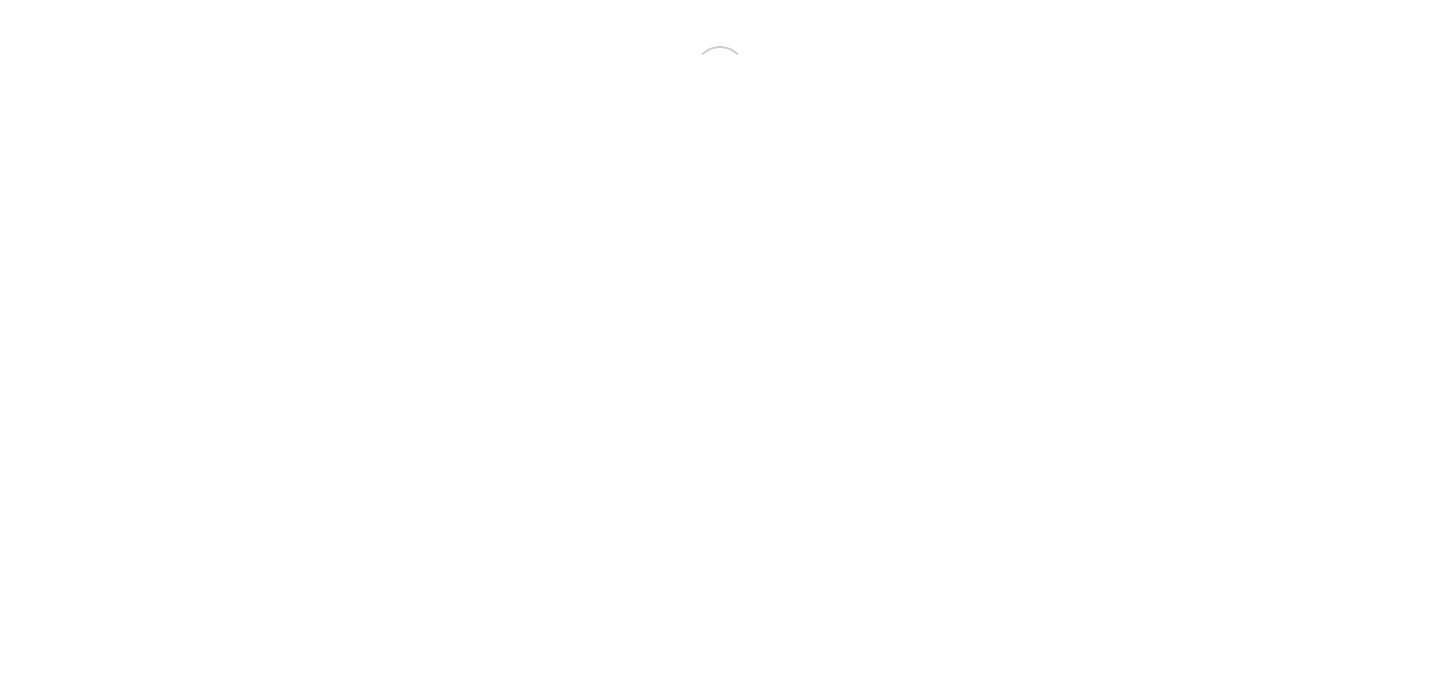 scroll, scrollTop: 0, scrollLeft: 0, axis: both 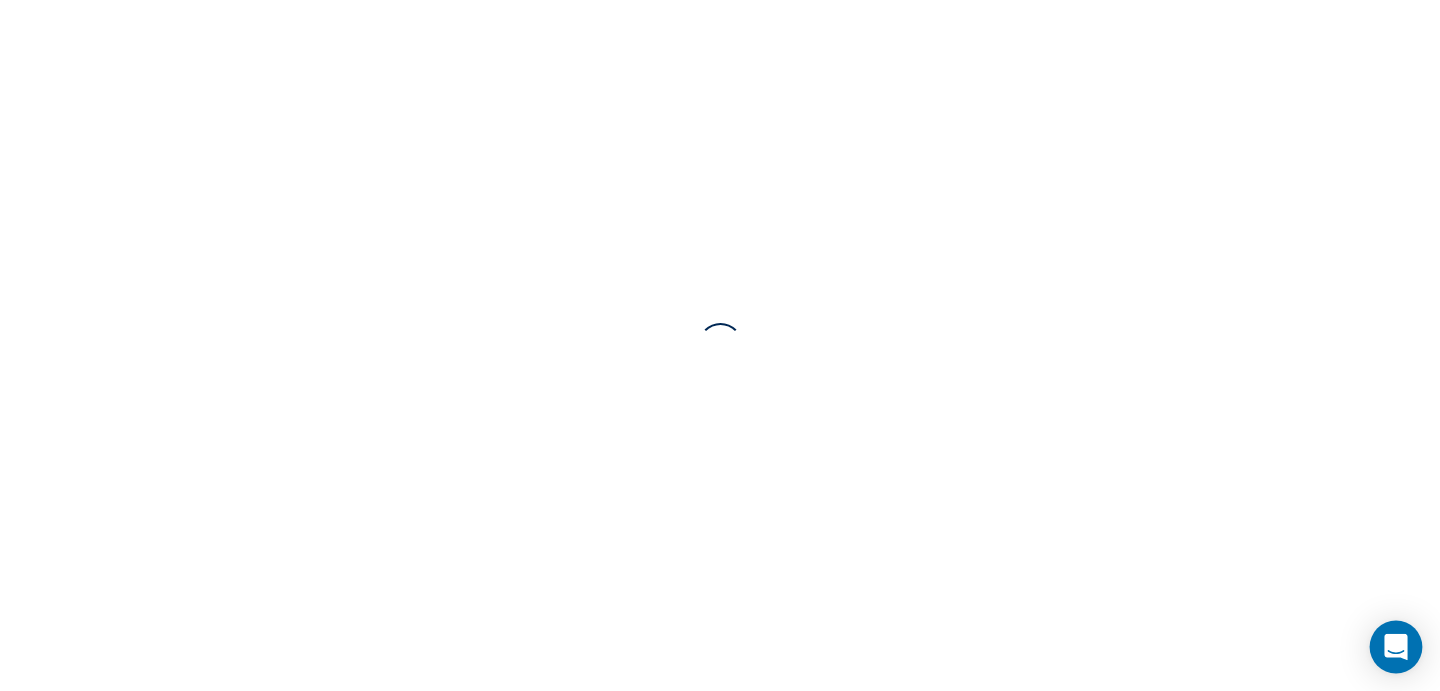 click 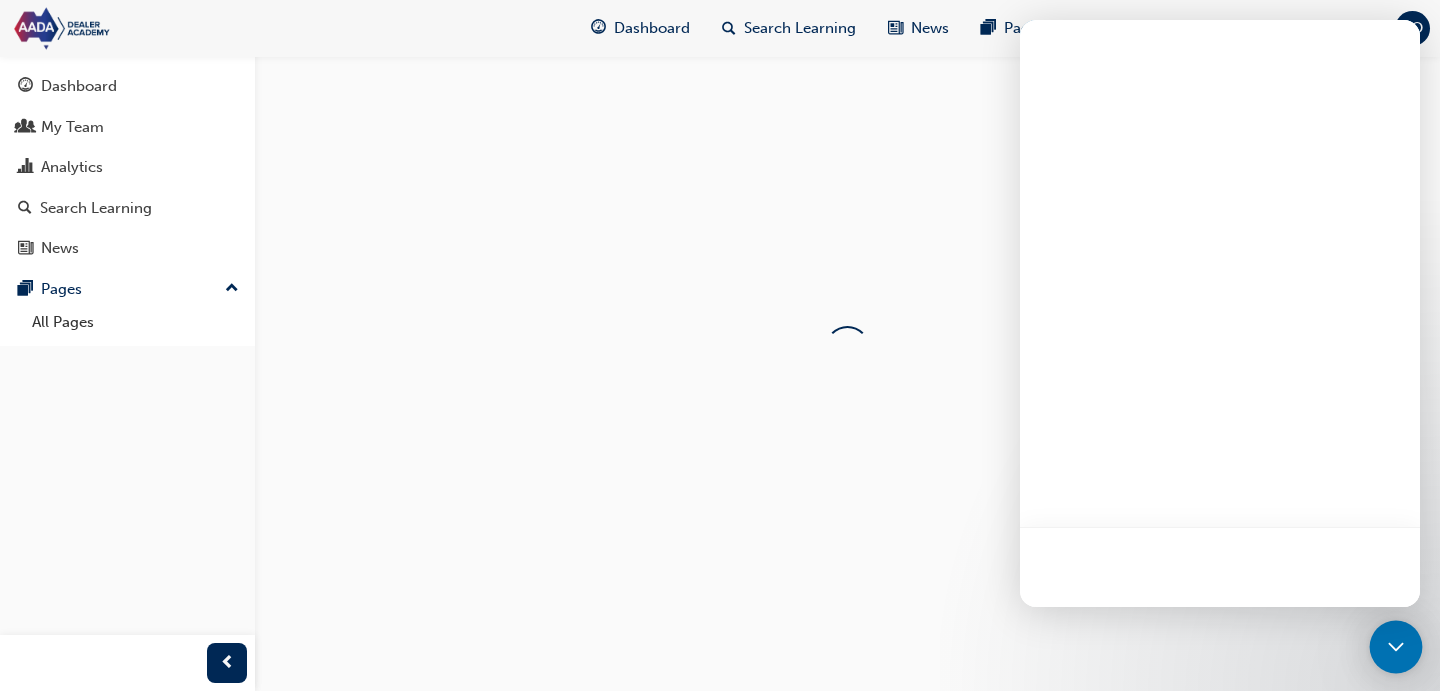 scroll, scrollTop: 0, scrollLeft: 0, axis: both 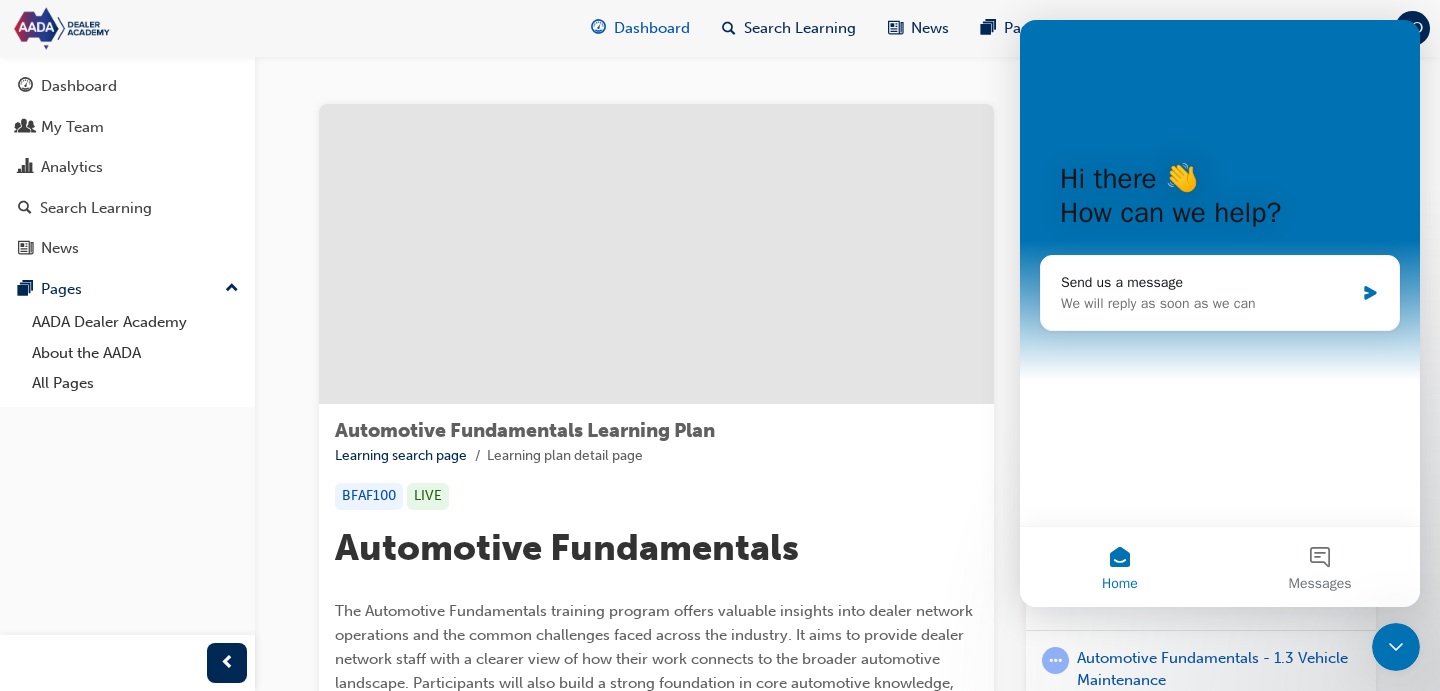 click on "Dashboard" at bounding box center (640, 28) 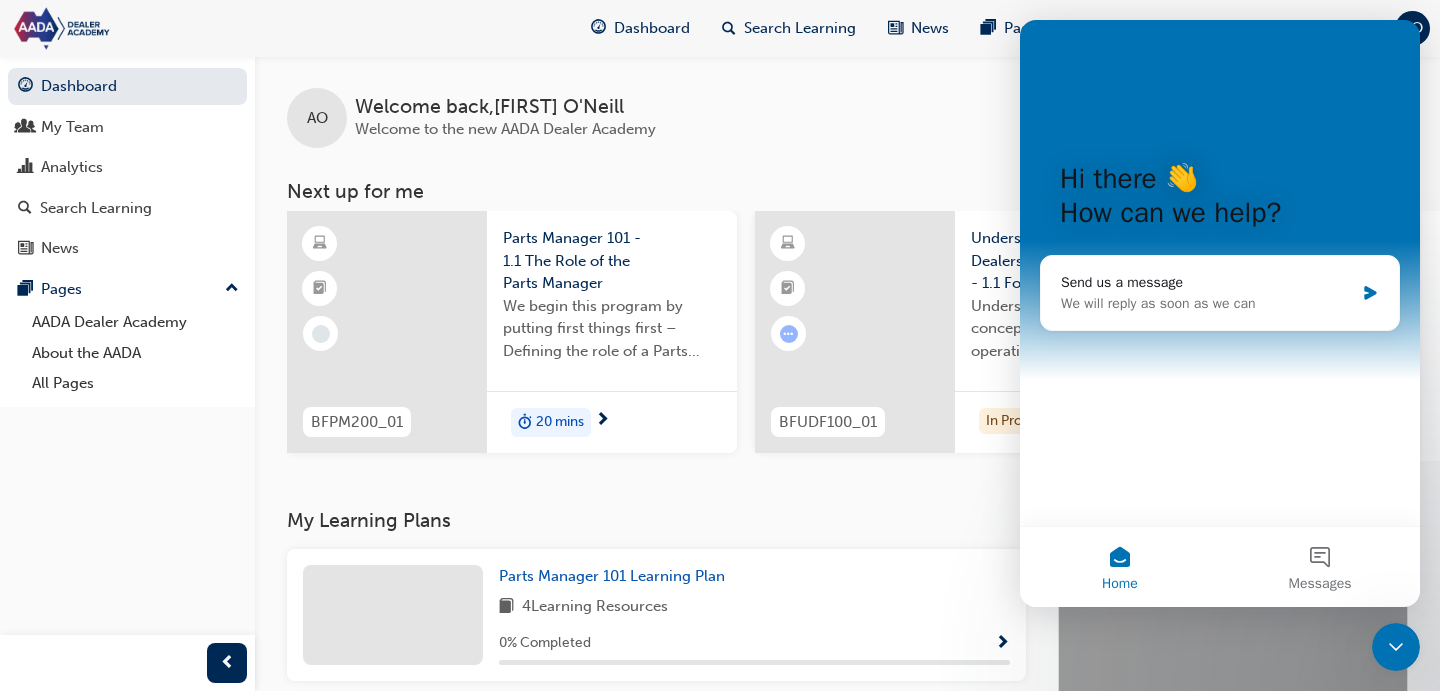 drag, startPoint x: 1395, startPoint y: 642, endPoint x: 1398, endPoint y: 626, distance: 16.27882 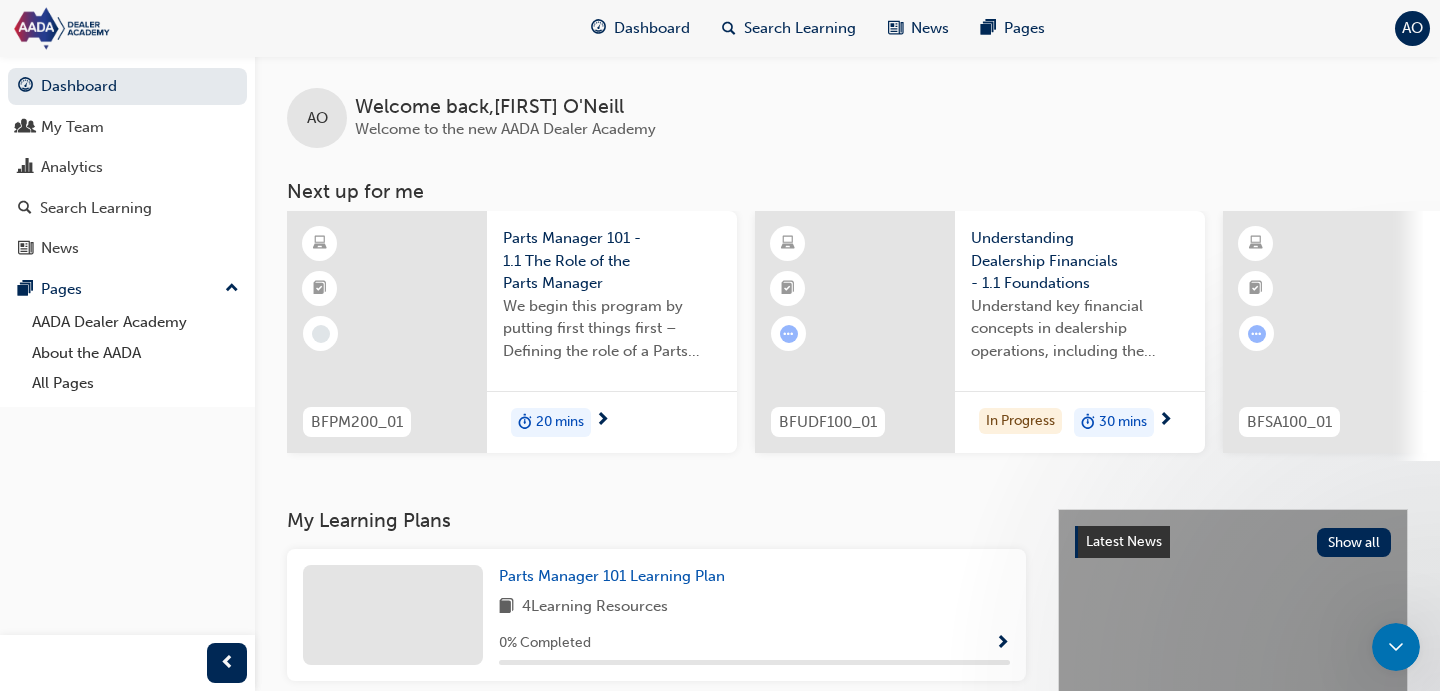scroll, scrollTop: 0, scrollLeft: 0, axis: both 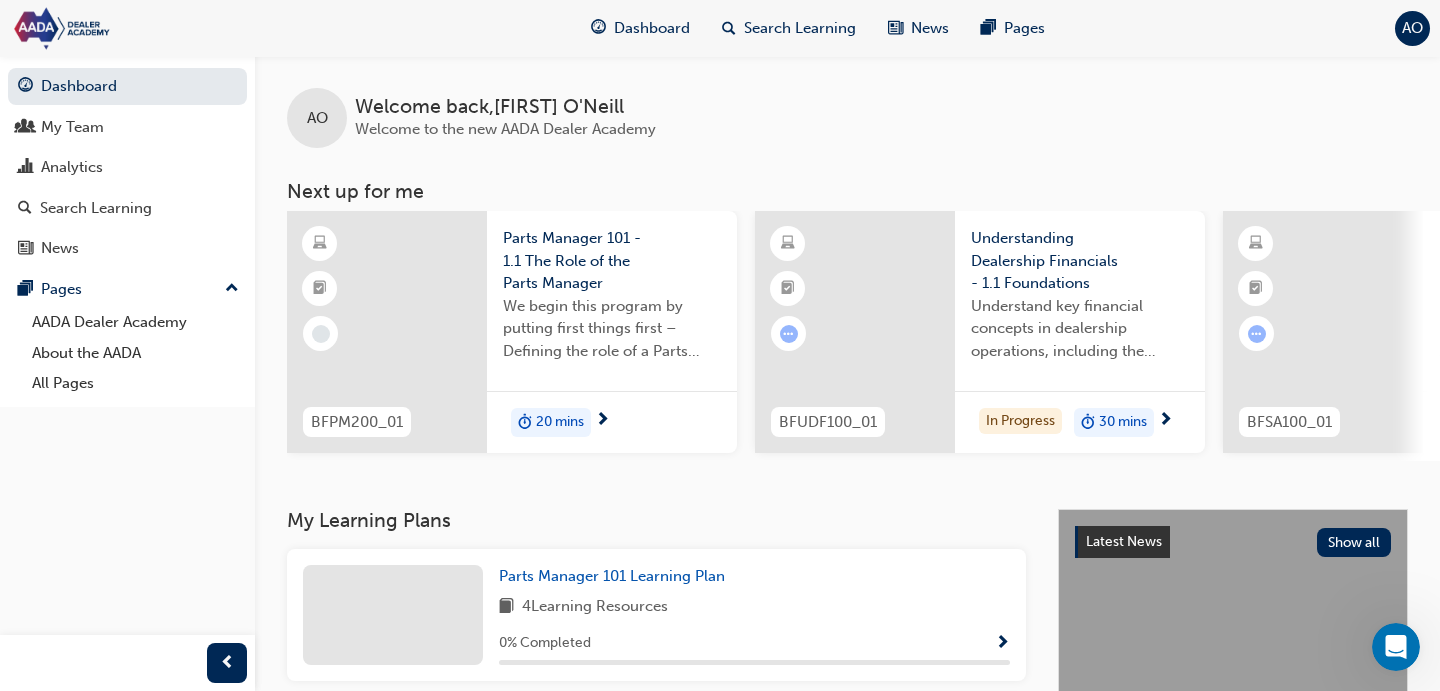 click at bounding box center (387, 332) 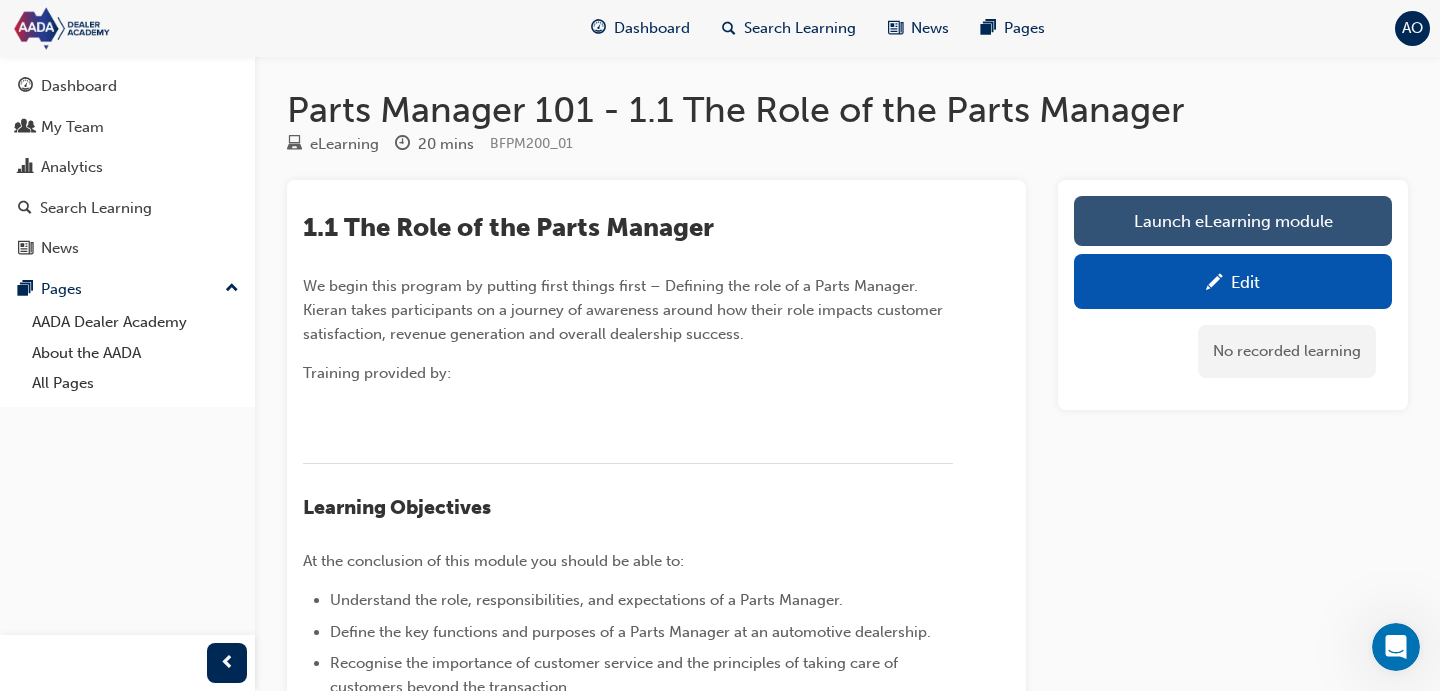 click on "Launch eLearning module" at bounding box center [1233, 221] 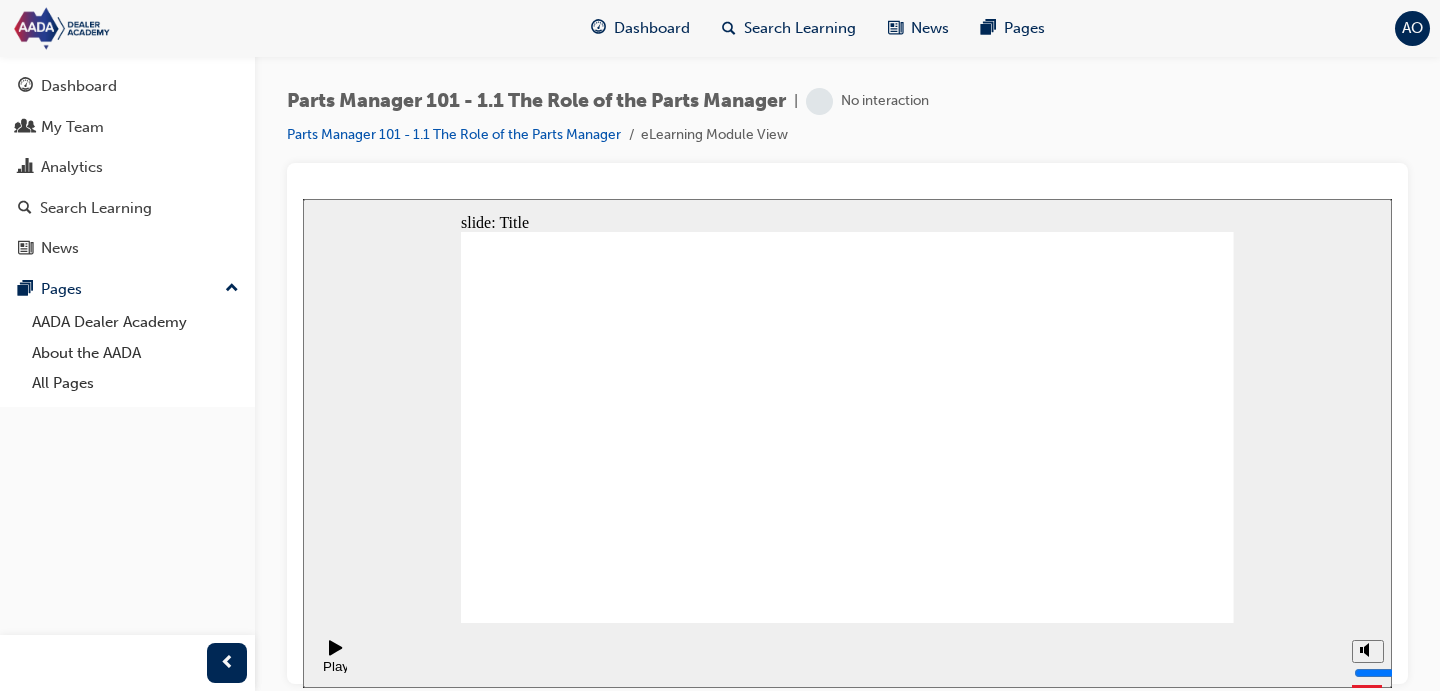 scroll, scrollTop: 0, scrollLeft: 0, axis: both 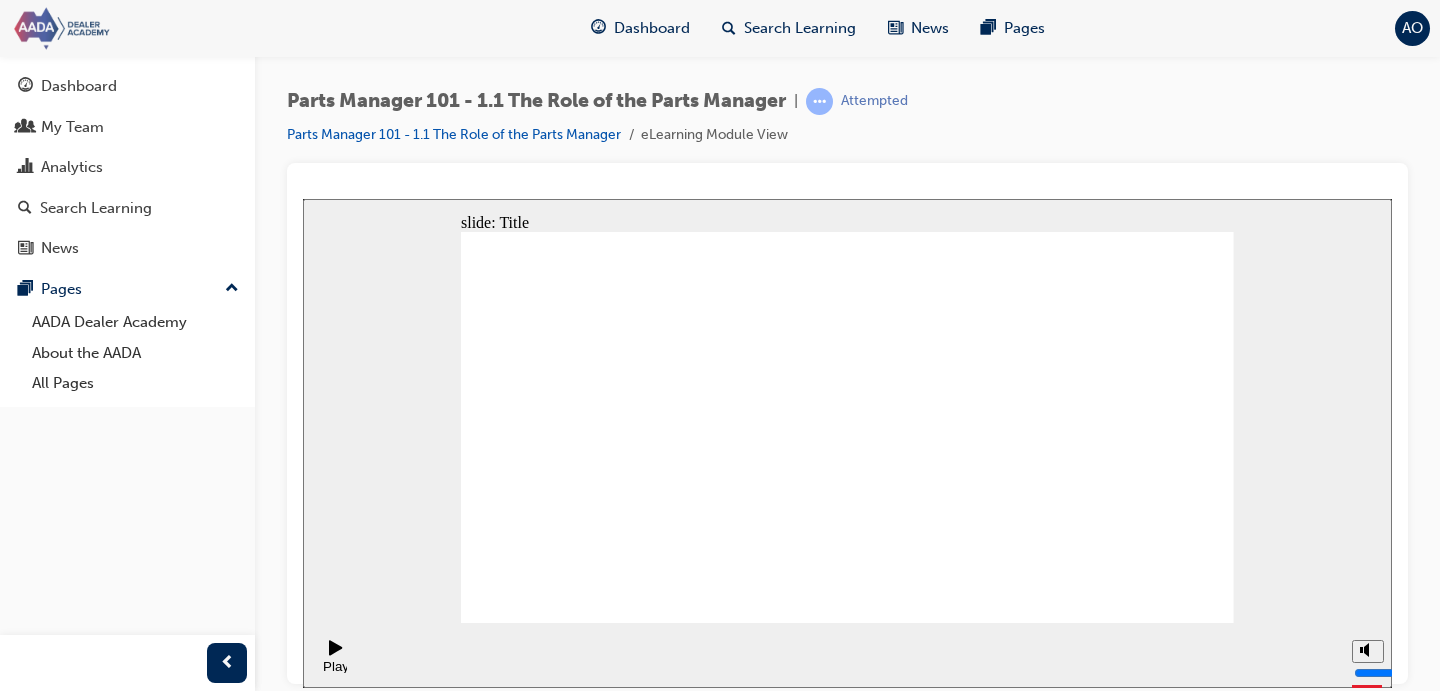 click at bounding box center (125, 28) 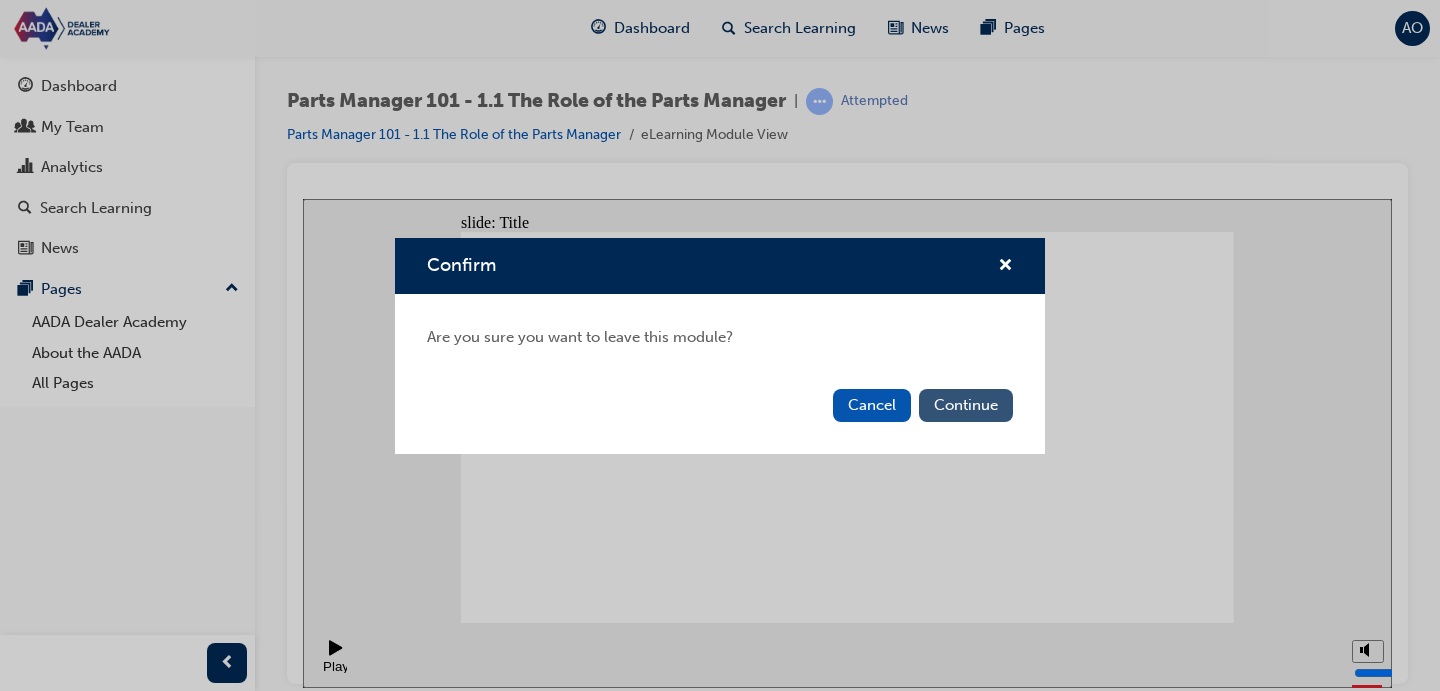 click on "Continue" at bounding box center [966, 405] 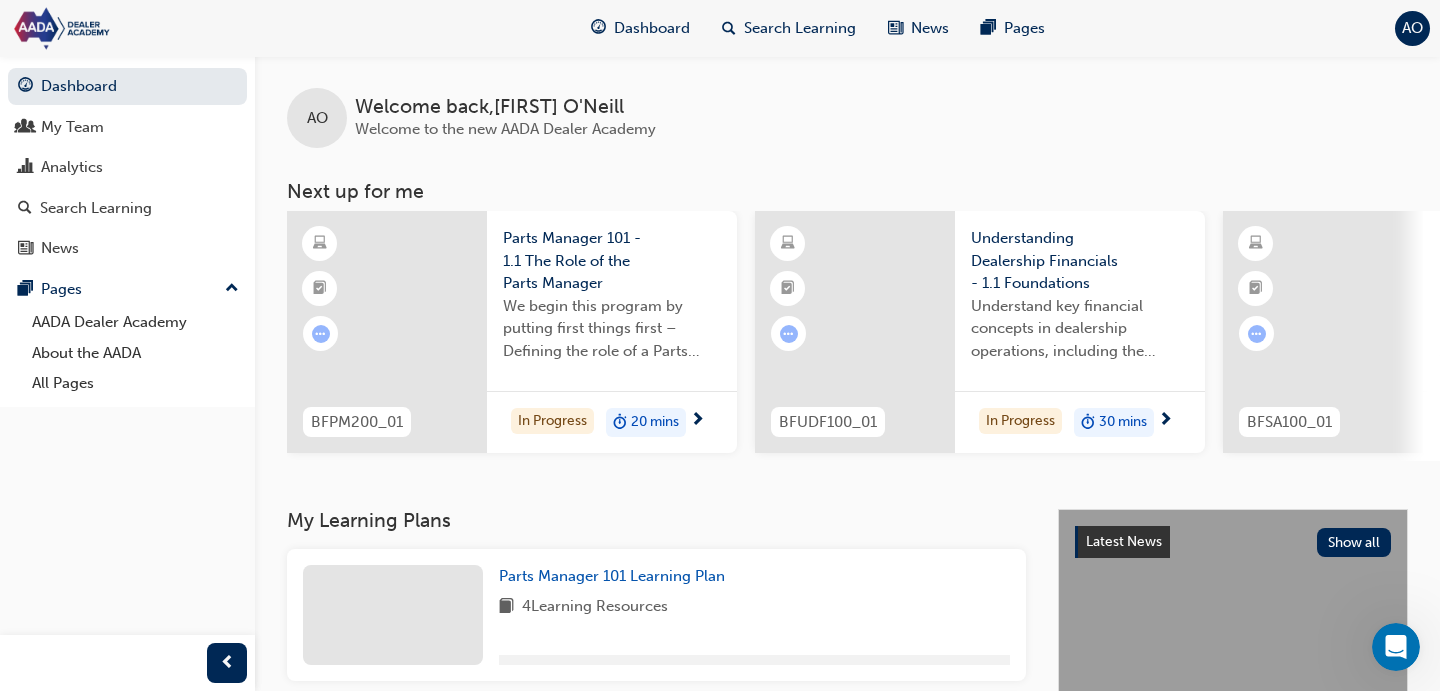 click 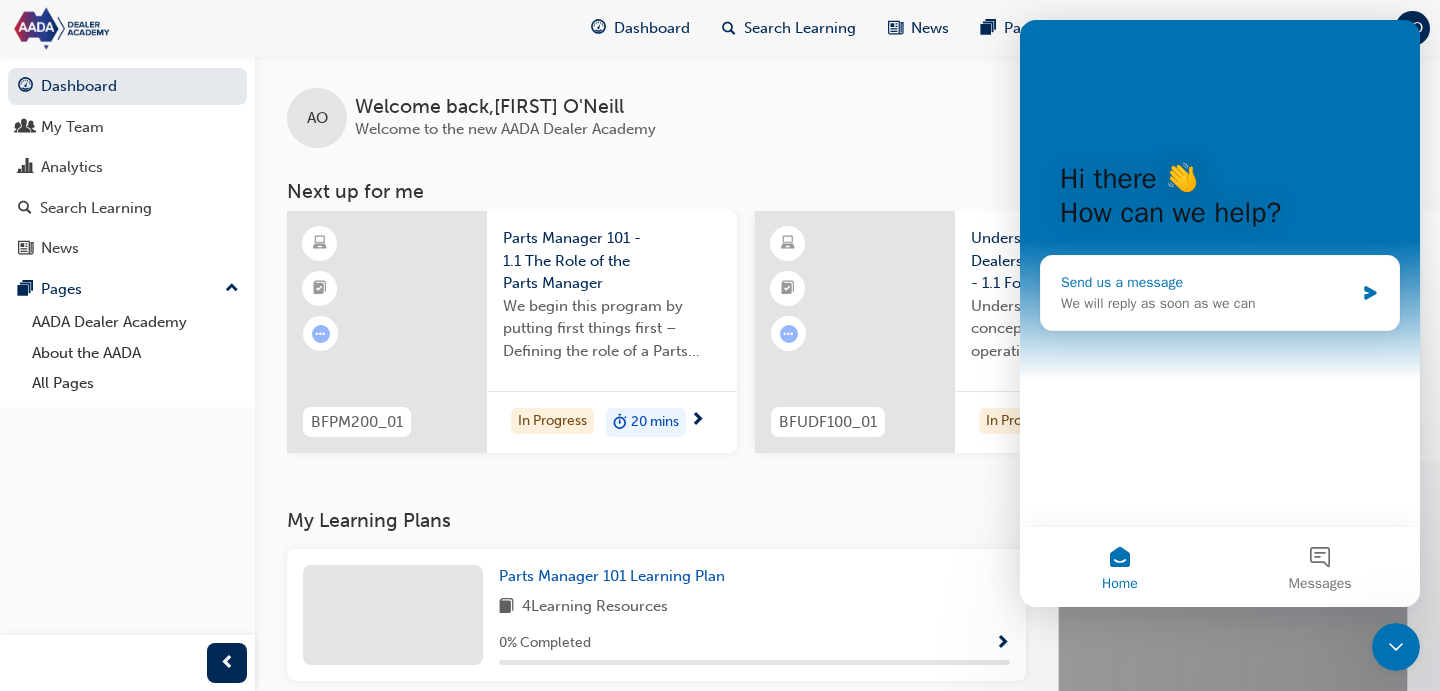 click on "We will reply as soon as we can" at bounding box center (1207, 303) 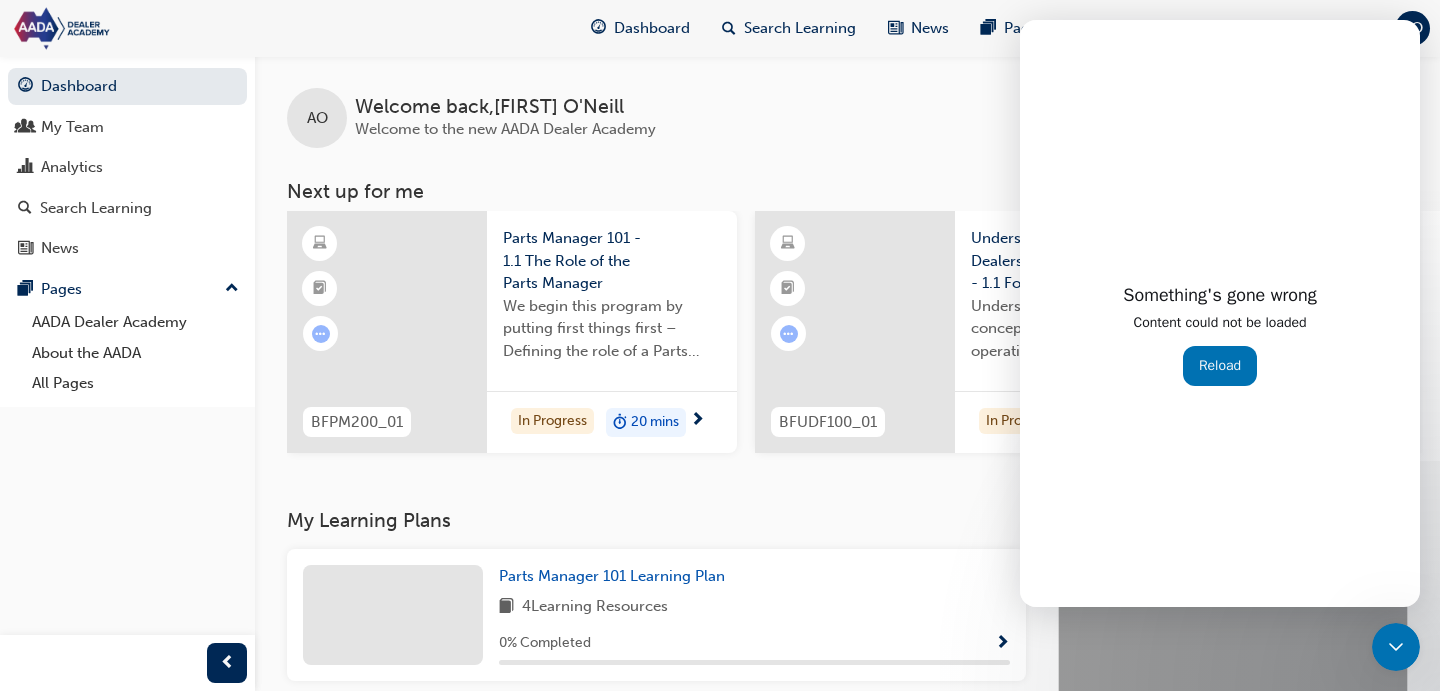 scroll, scrollTop: 1, scrollLeft: 0, axis: vertical 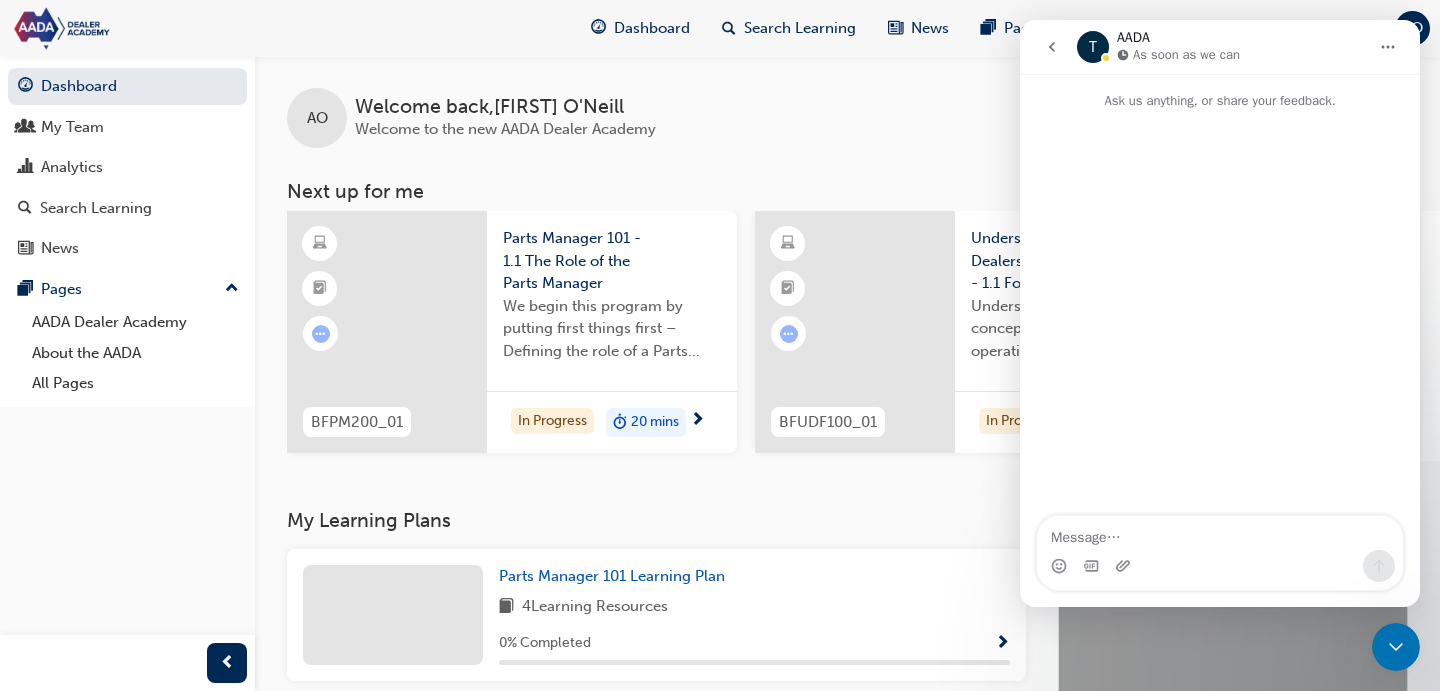 click 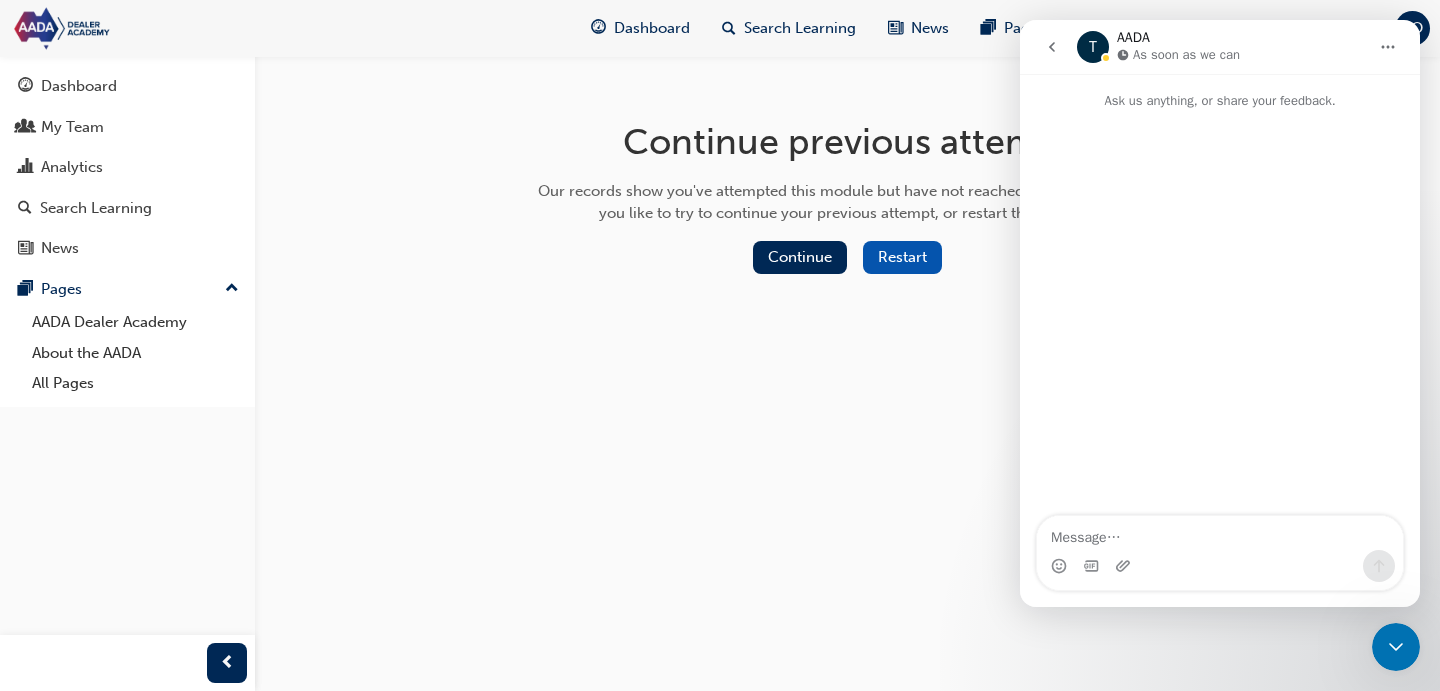 click 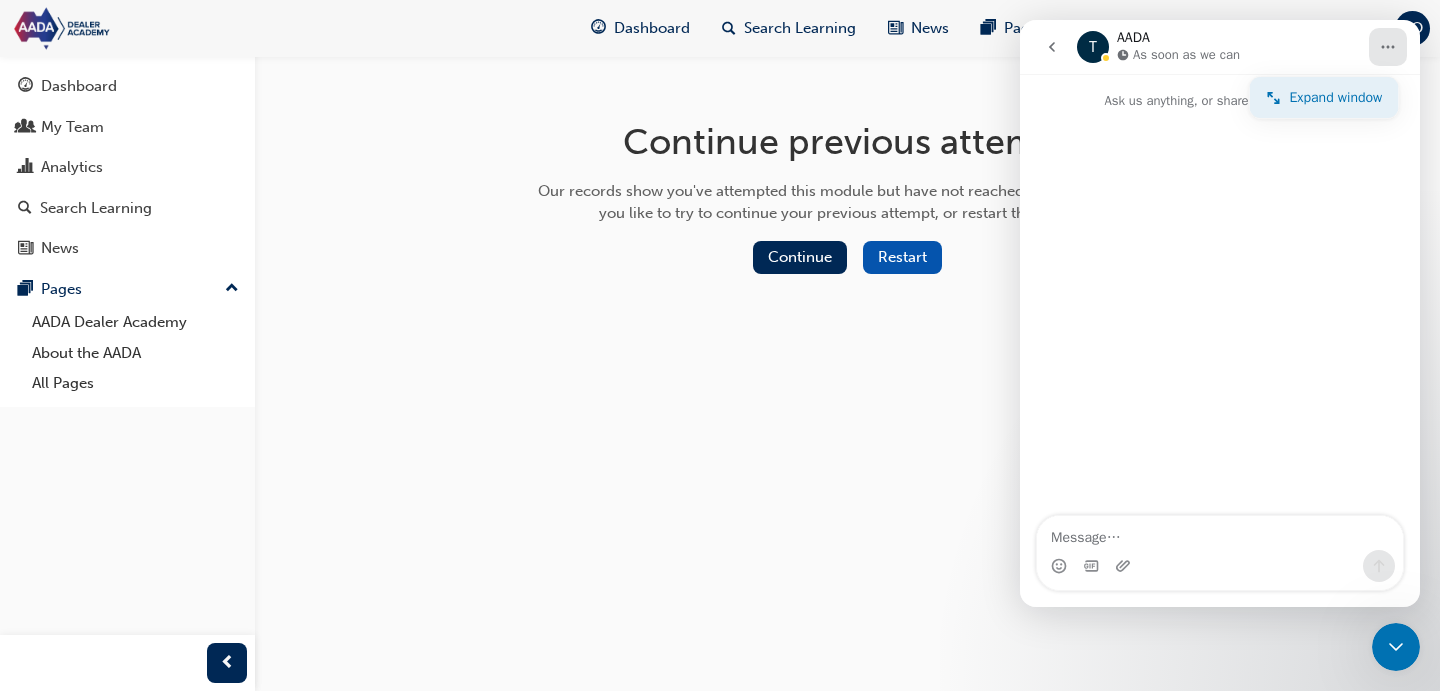 click on "Expand window" at bounding box center (1336, 97) 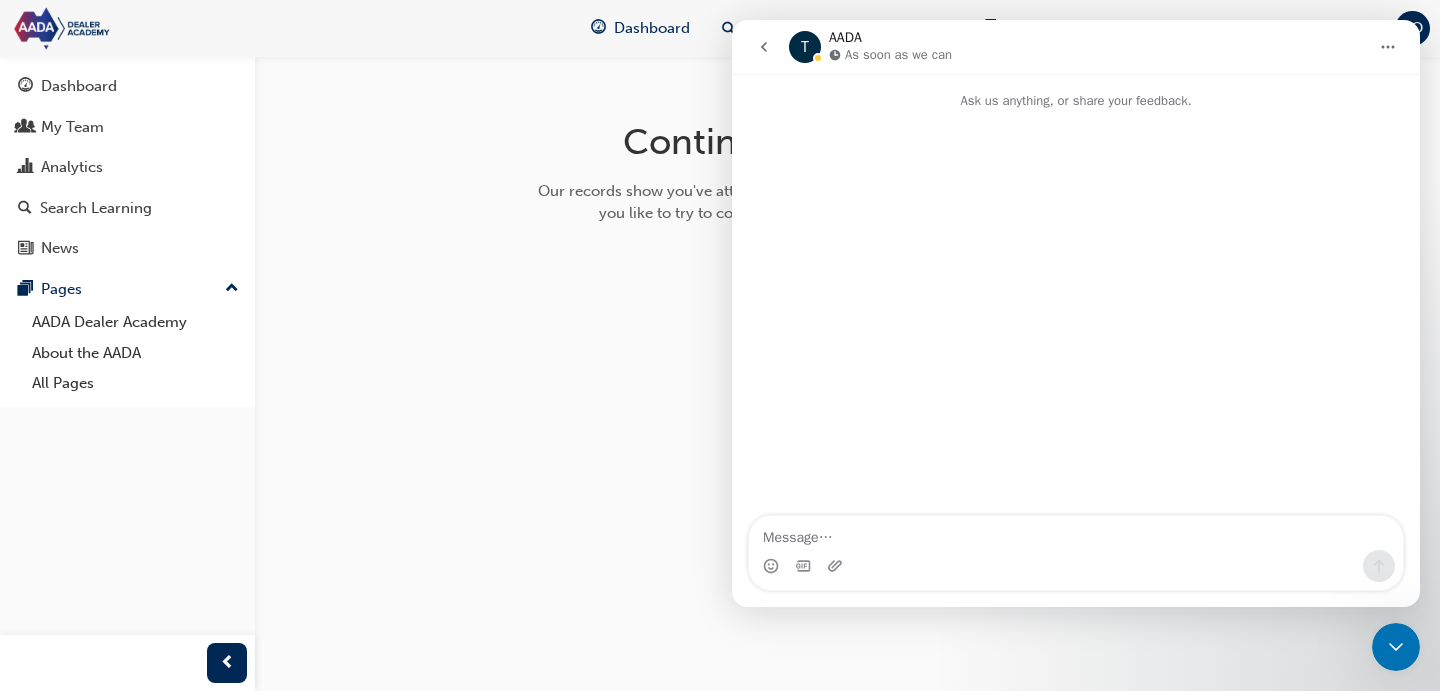 click 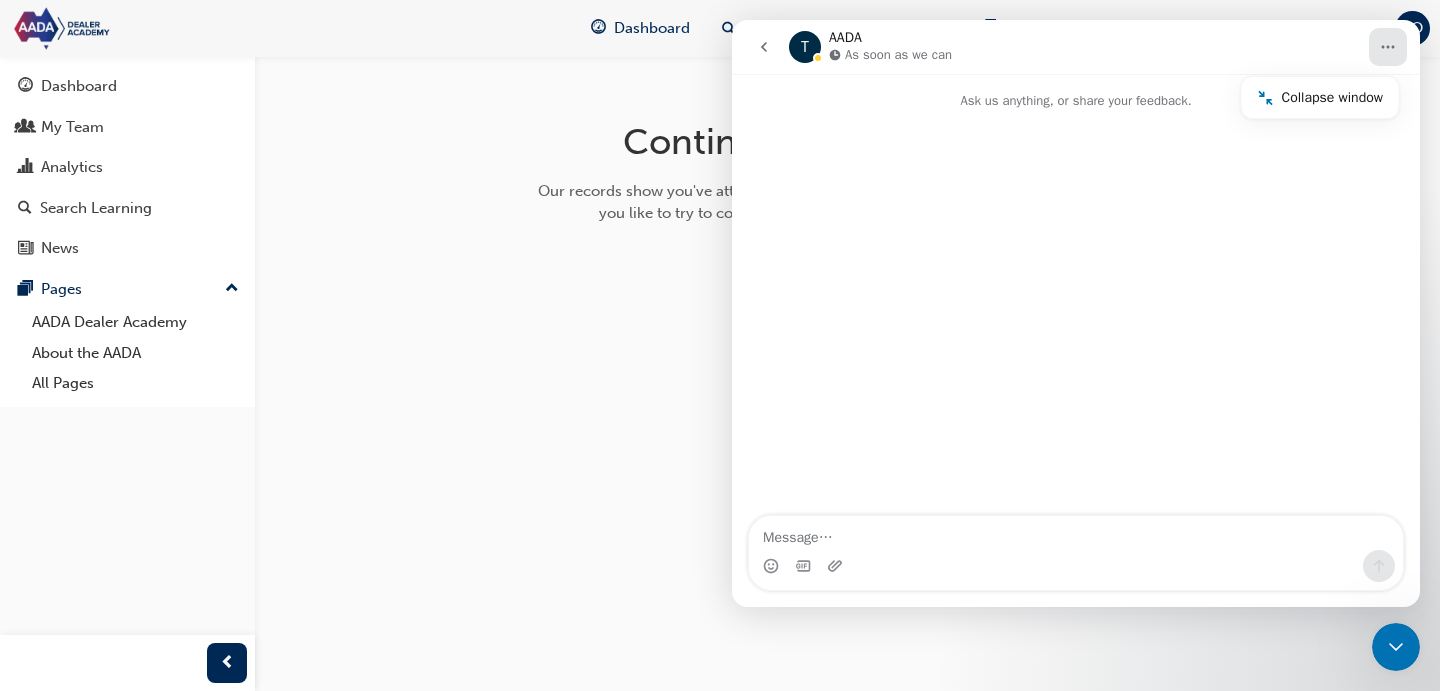 drag, startPoint x: 1387, startPoint y: 659, endPoint x: 1378, endPoint y: 646, distance: 15.811388 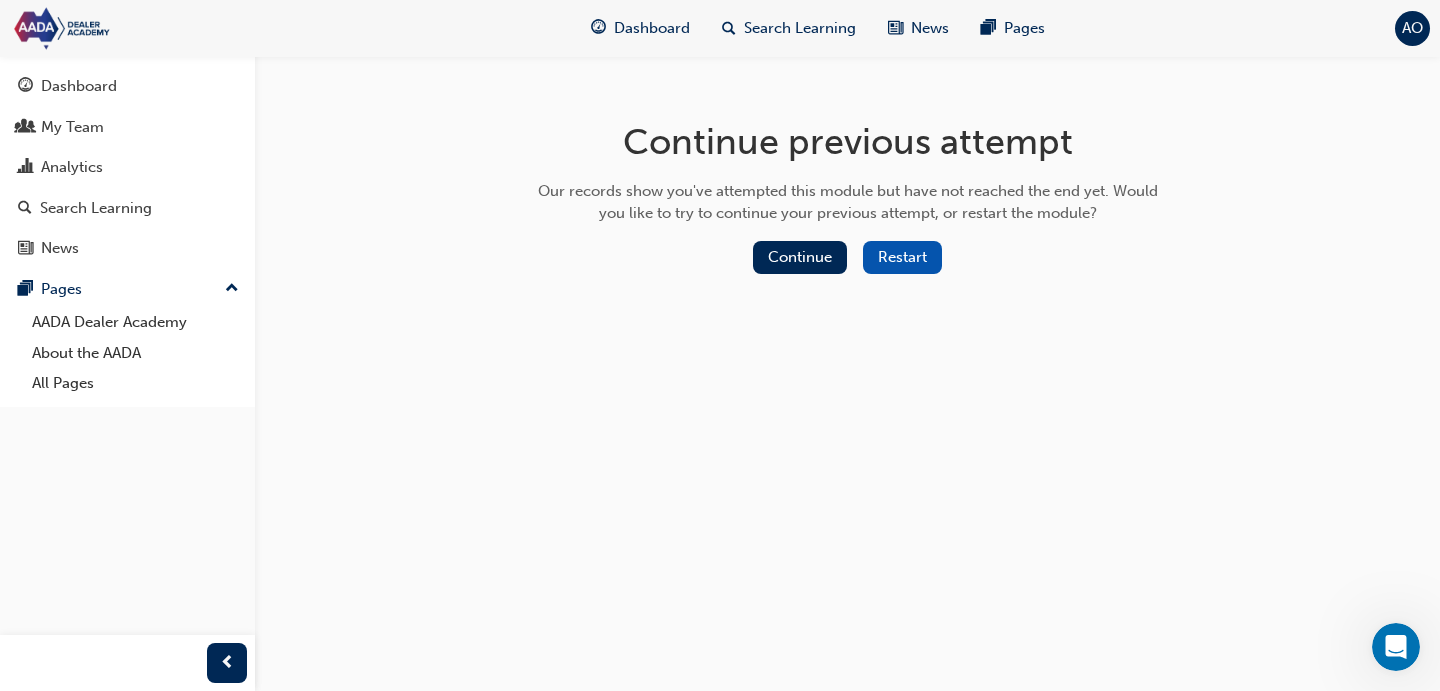 scroll, scrollTop: 0, scrollLeft: 0, axis: both 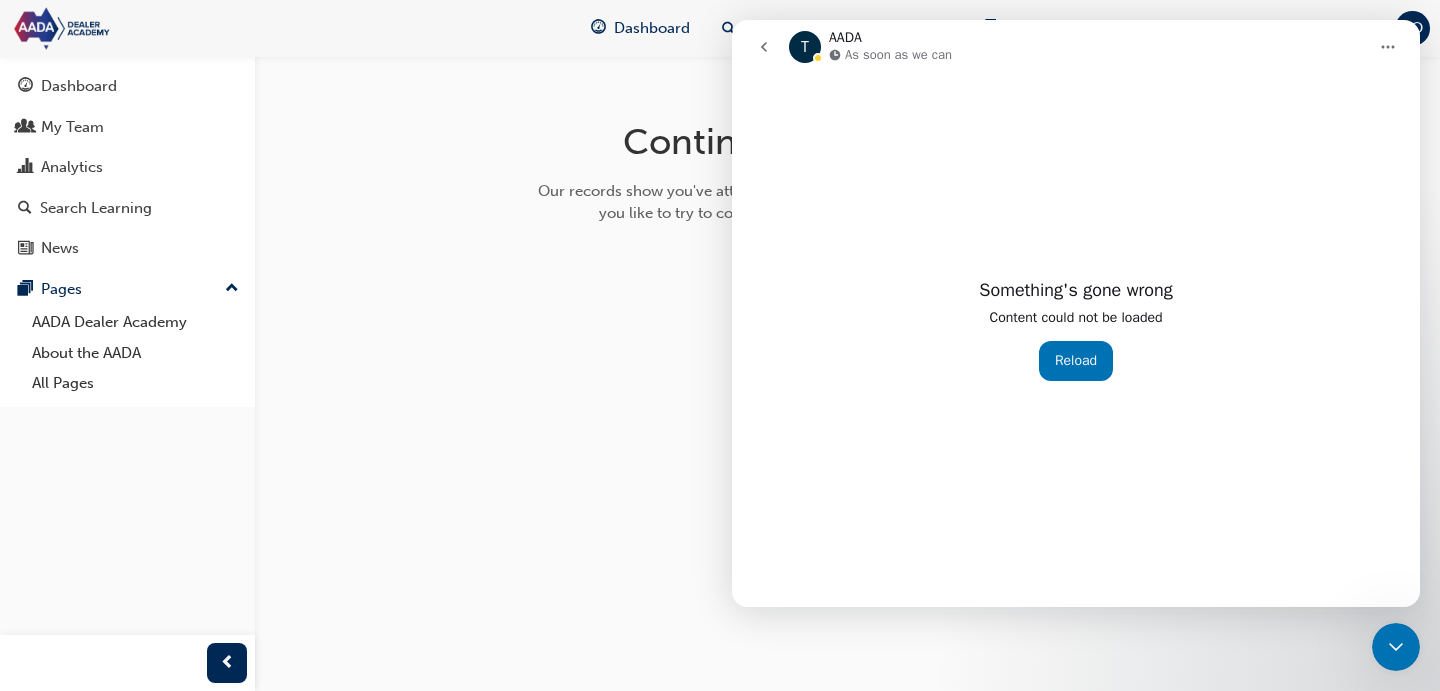 click 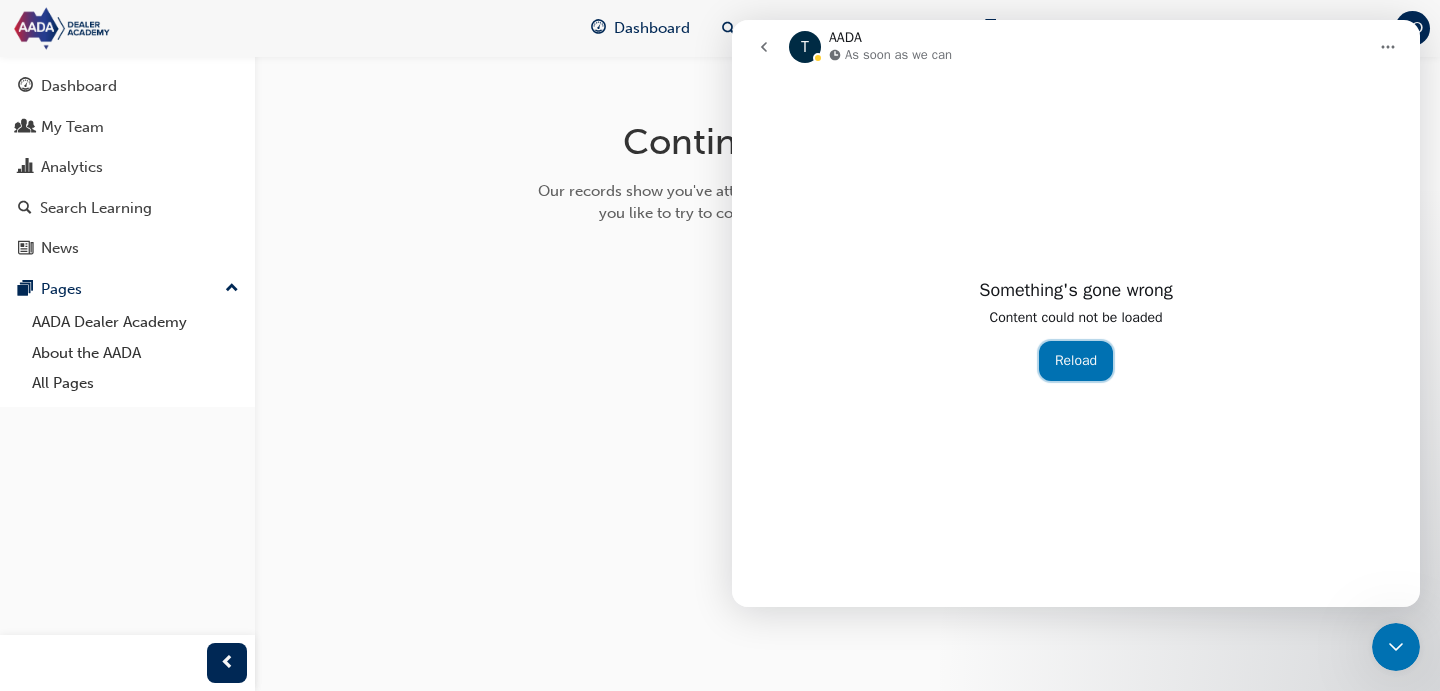 click on "Reload" at bounding box center [1076, 361] 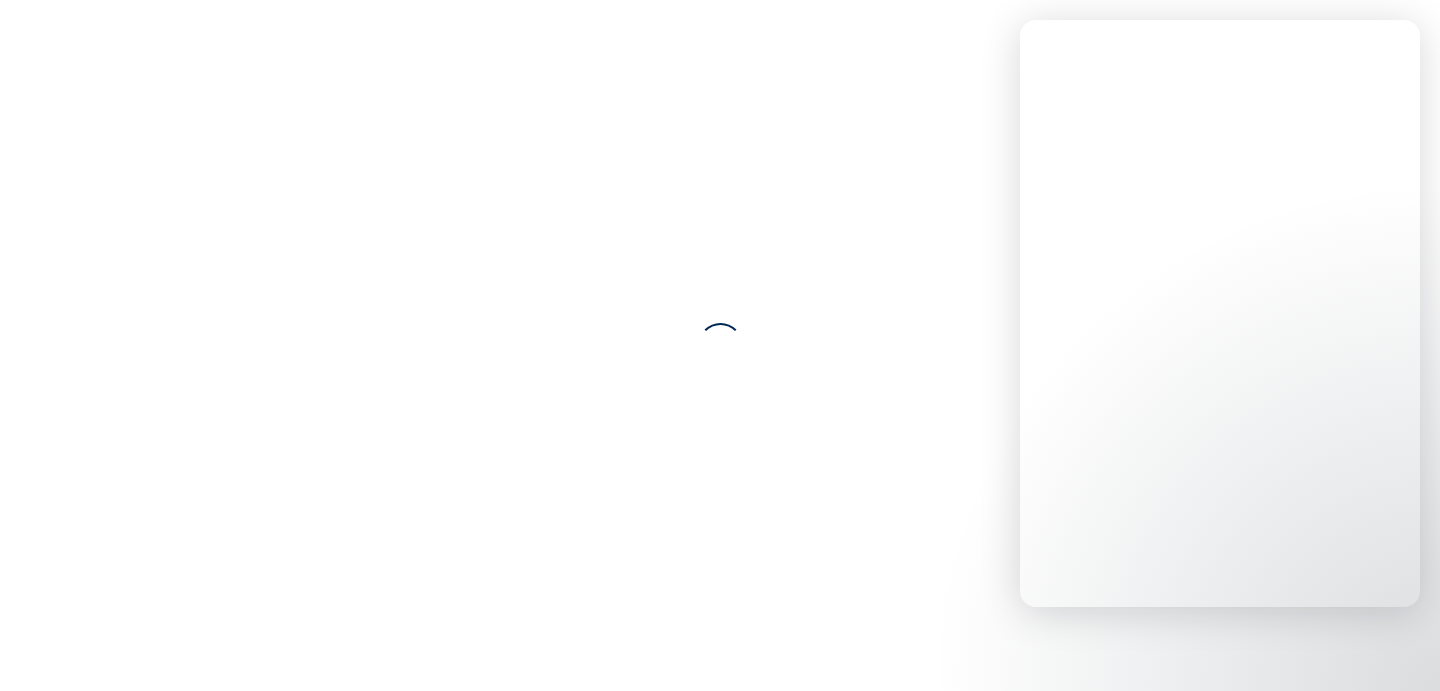 scroll, scrollTop: 0, scrollLeft: 0, axis: both 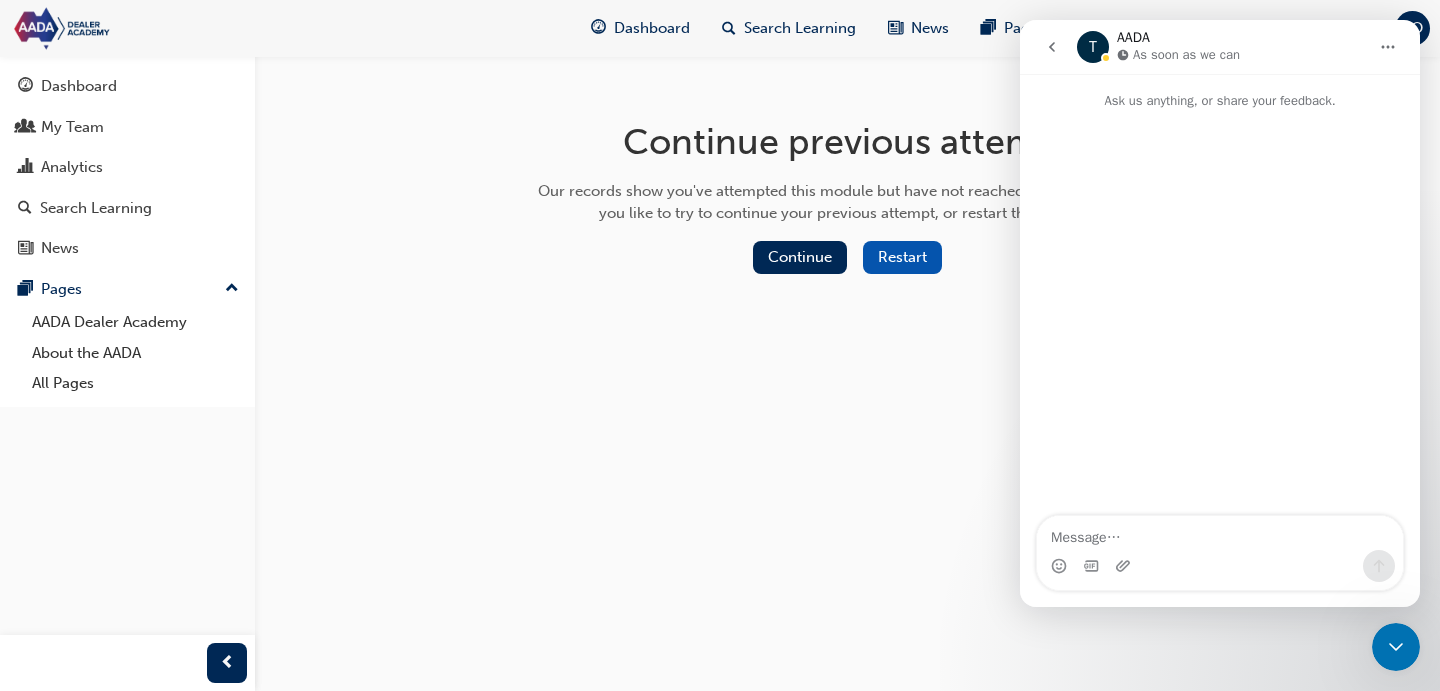 click 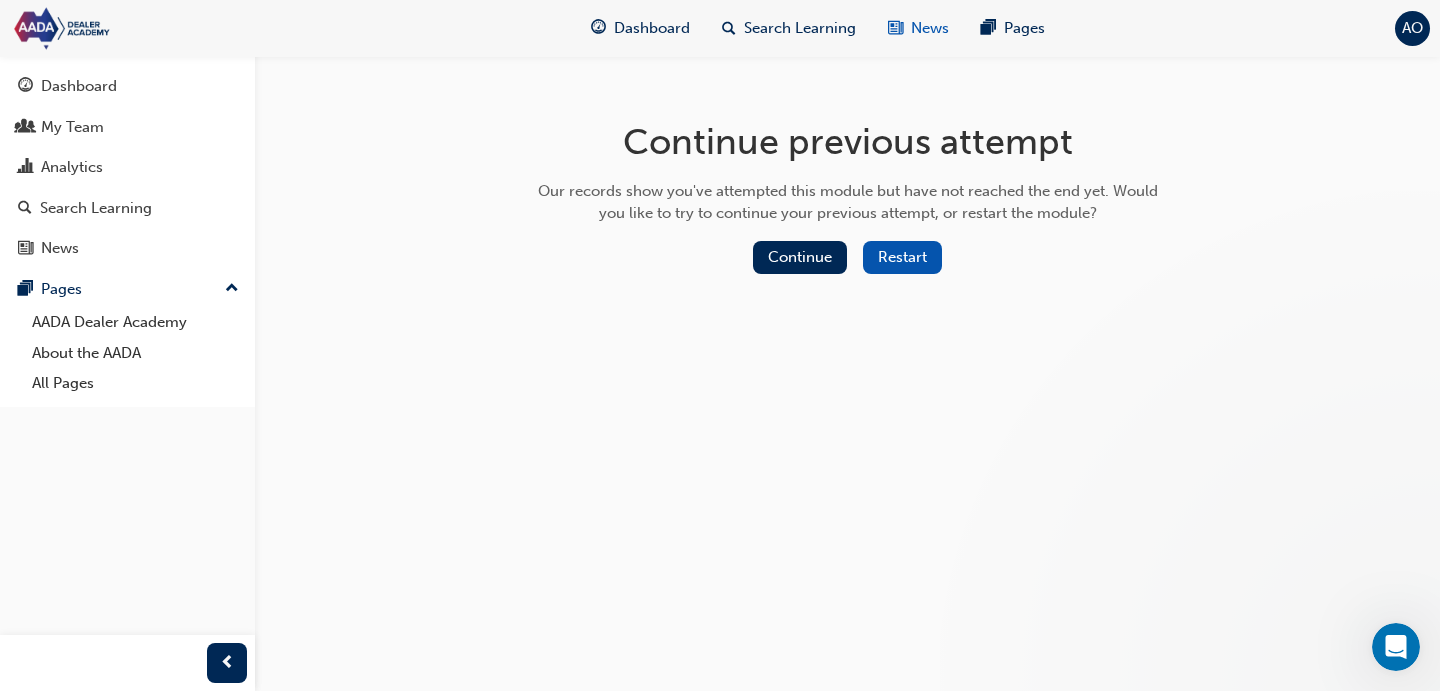 scroll, scrollTop: 0, scrollLeft: 0, axis: both 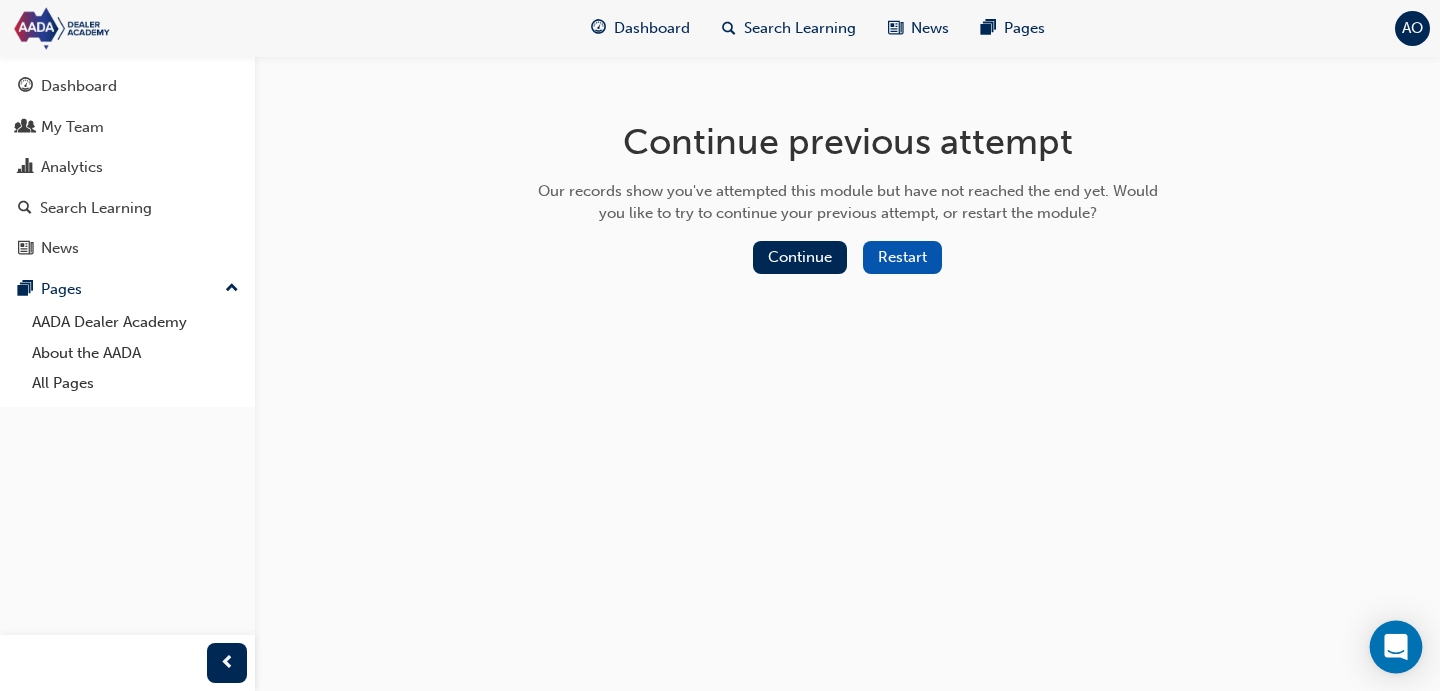 click 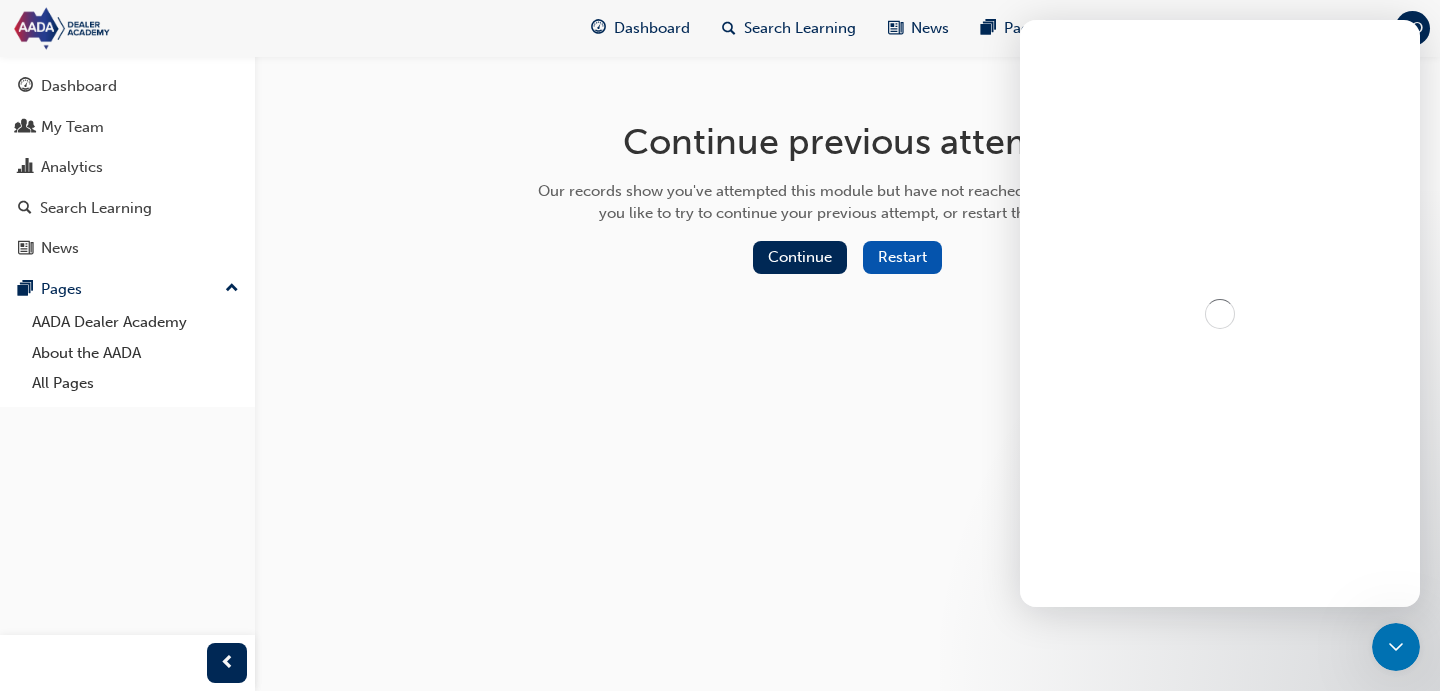 scroll, scrollTop: 0, scrollLeft: 0, axis: both 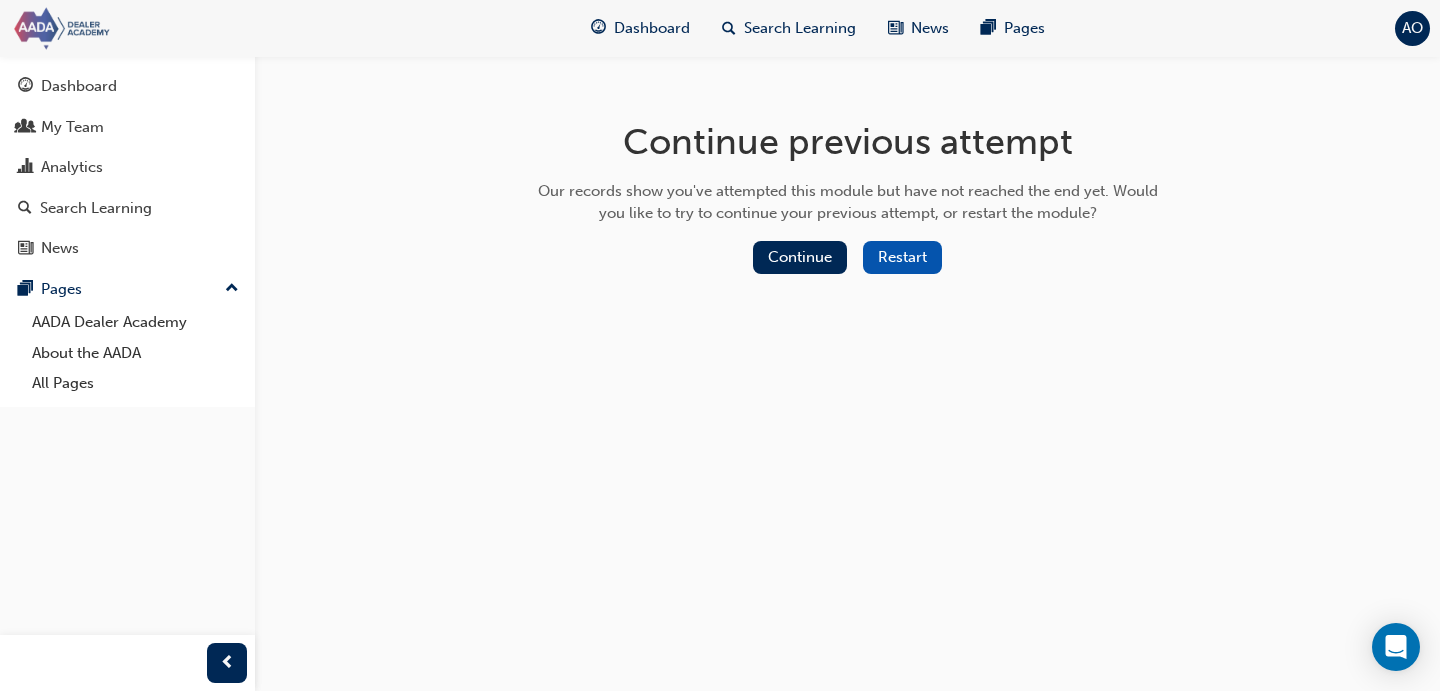 click at bounding box center (125, 28) 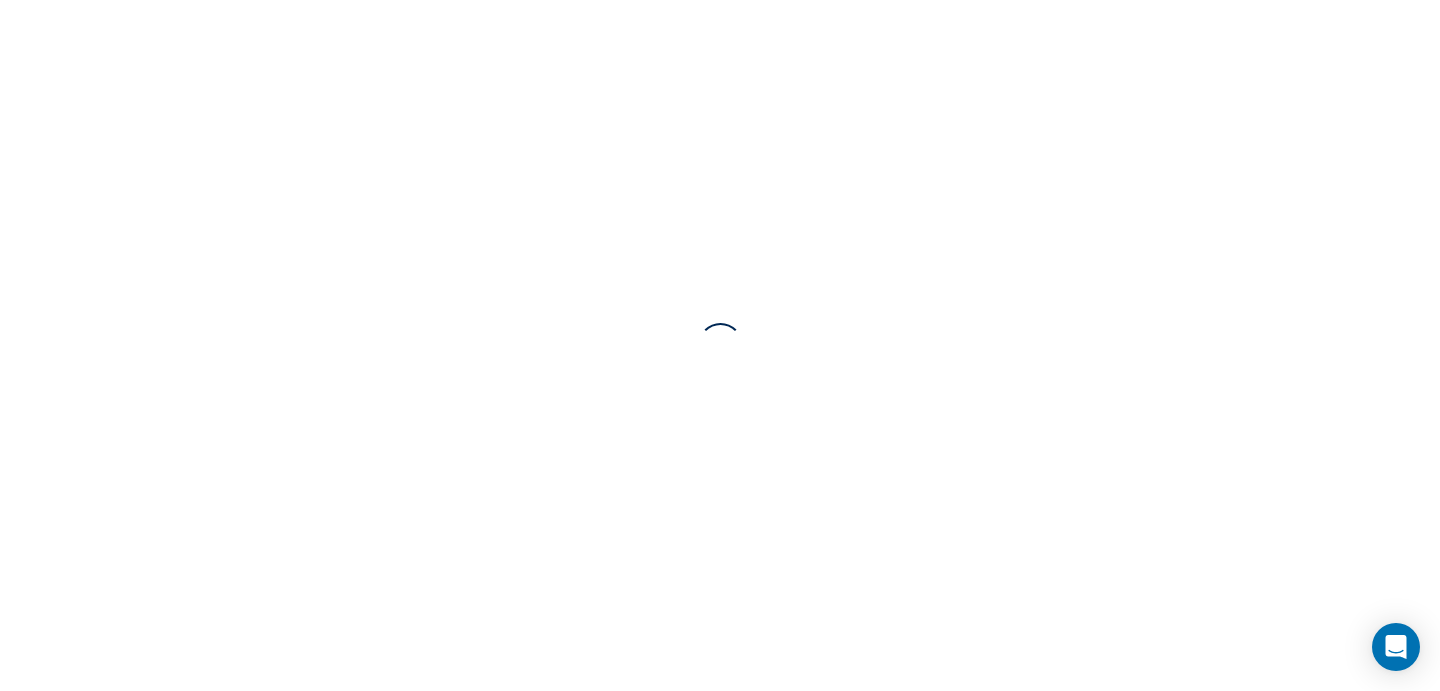scroll, scrollTop: 0, scrollLeft: 0, axis: both 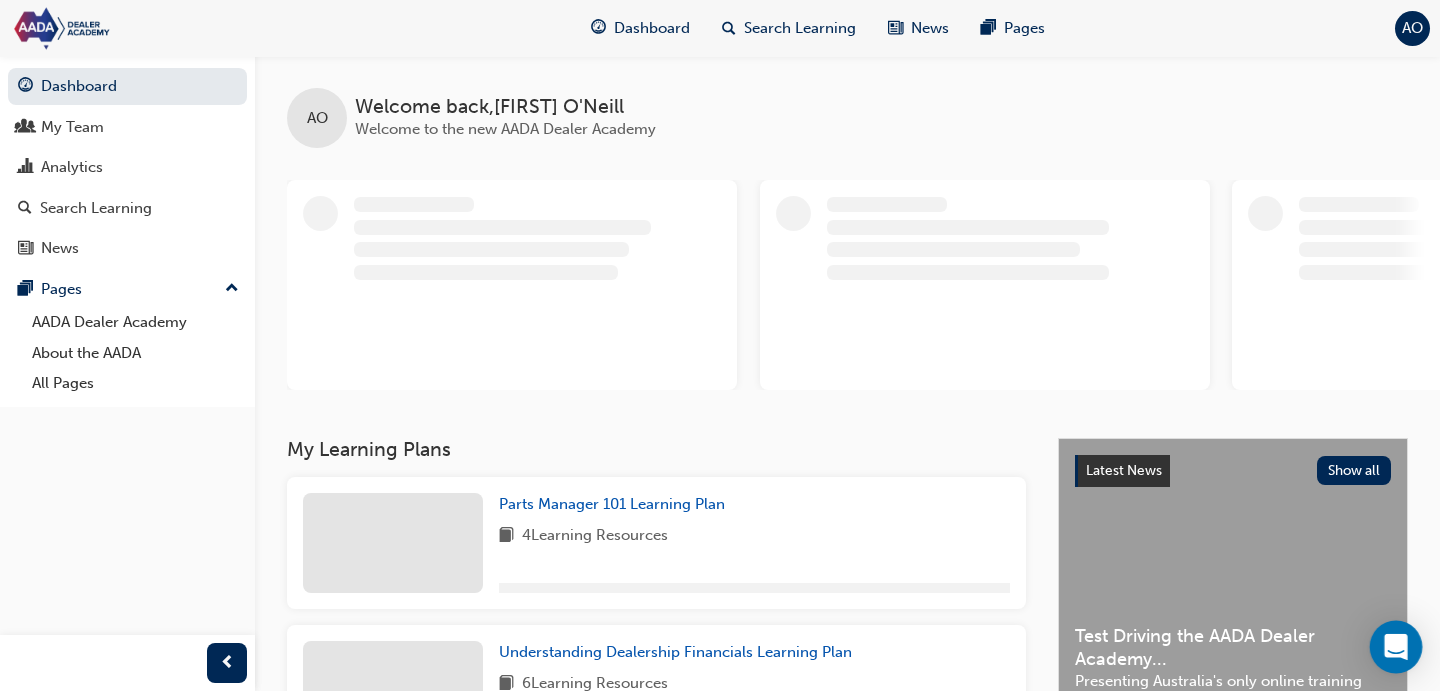 click 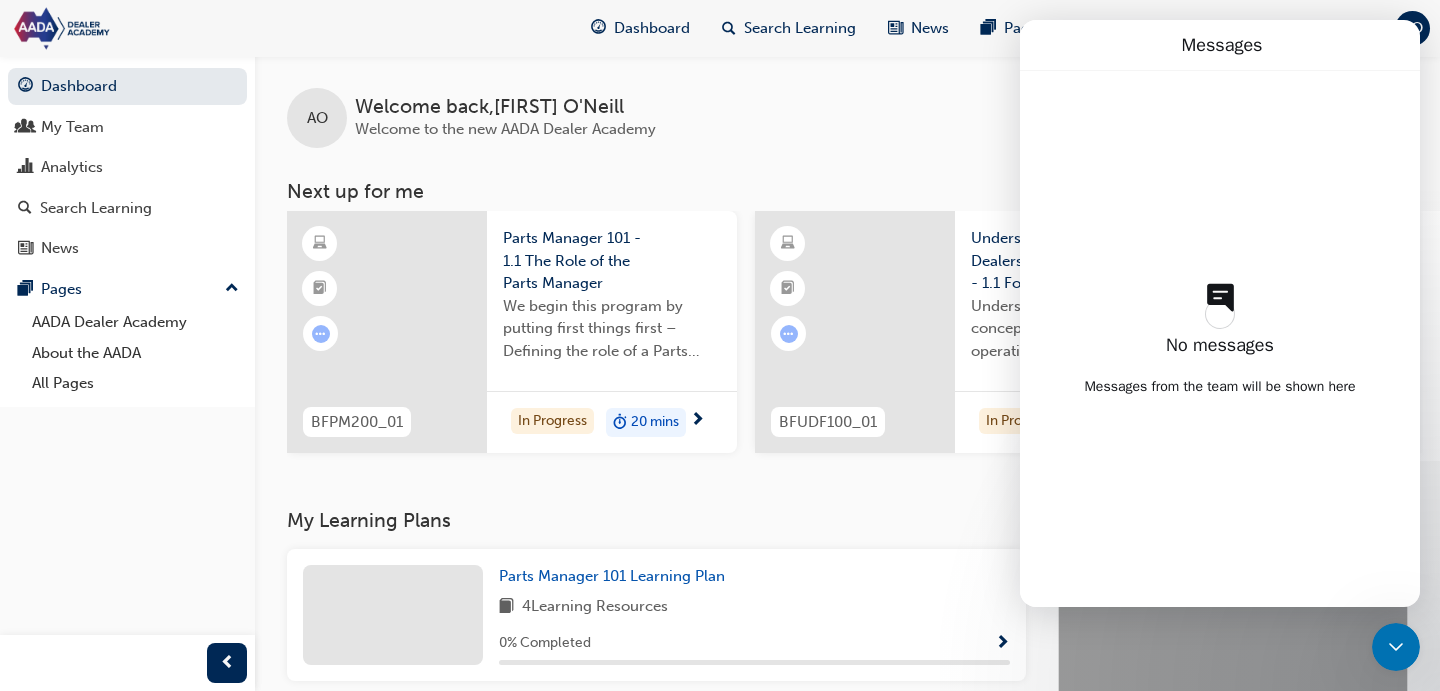 scroll, scrollTop: 0, scrollLeft: 0, axis: both 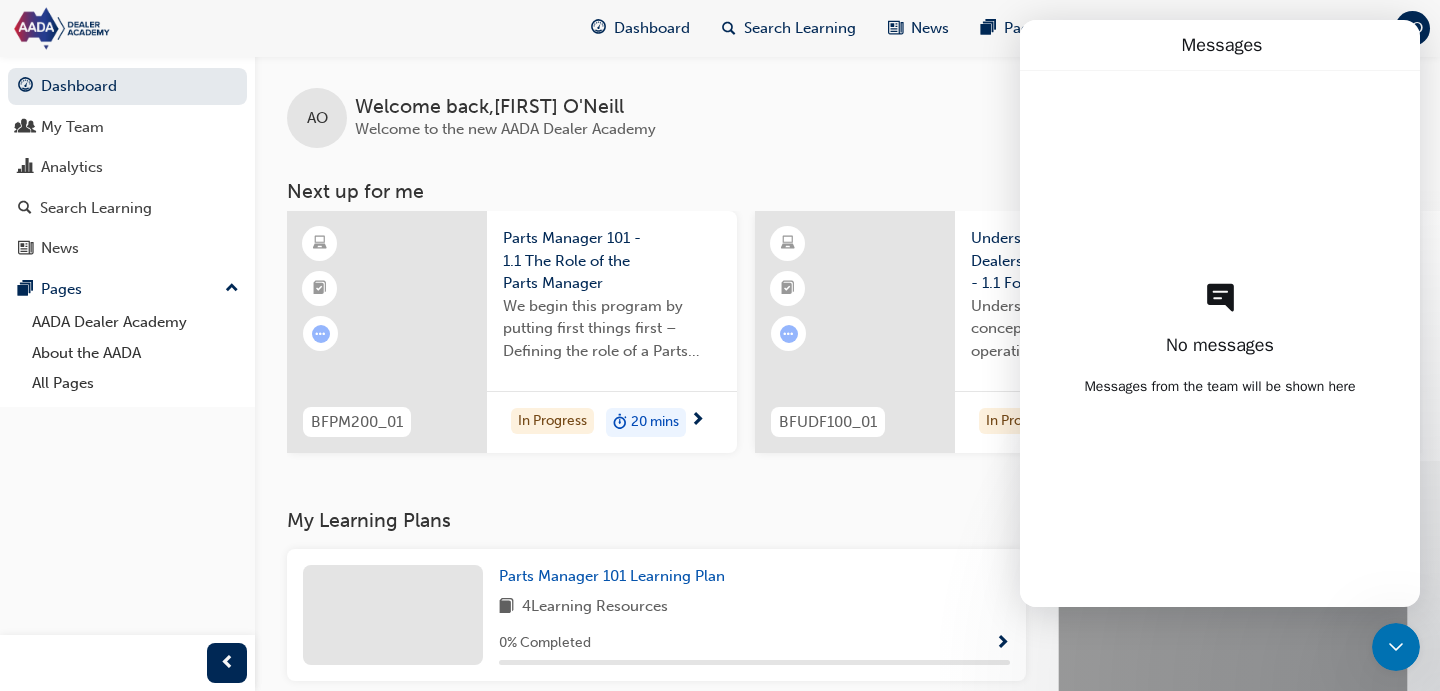 click on "AO Welcome back ,  Amy   O'Neill Welcome to the new AADA Dealer Academy Next up for me BFPM200_01 Parts Manager 101 - 1.1 The Role of the Parts Manager We begin this program by putting first things first – Defining the role of a Parts Manager. Kieran takes participants on a journey of awareness around how their role impacts customer satisfaction, revenue generation and overall dealership success. In Progress 20 mins BFUDF100_01 Understanding Dealership Financials - 1.1 Foundations Understand key financial concepts in dealership operations, including the difference between gross profit and net profit, the distinction between front end and back end focused dealerships, and the importance of the “pool of gross” and enquiry as drivers of profitability. In Progress 30 mins BFSA100_01 Service Advisor 101 - 1.1 The Role of the Service Advisor  In Progress 20 mins BFACL100_01 Australian Consumer Law (ACL) - 1.1 Understanding the ACL, Consumer Guarantees & the Role of Dealer... In Progress 40 mins BFAI100_01" at bounding box center [847, 258] 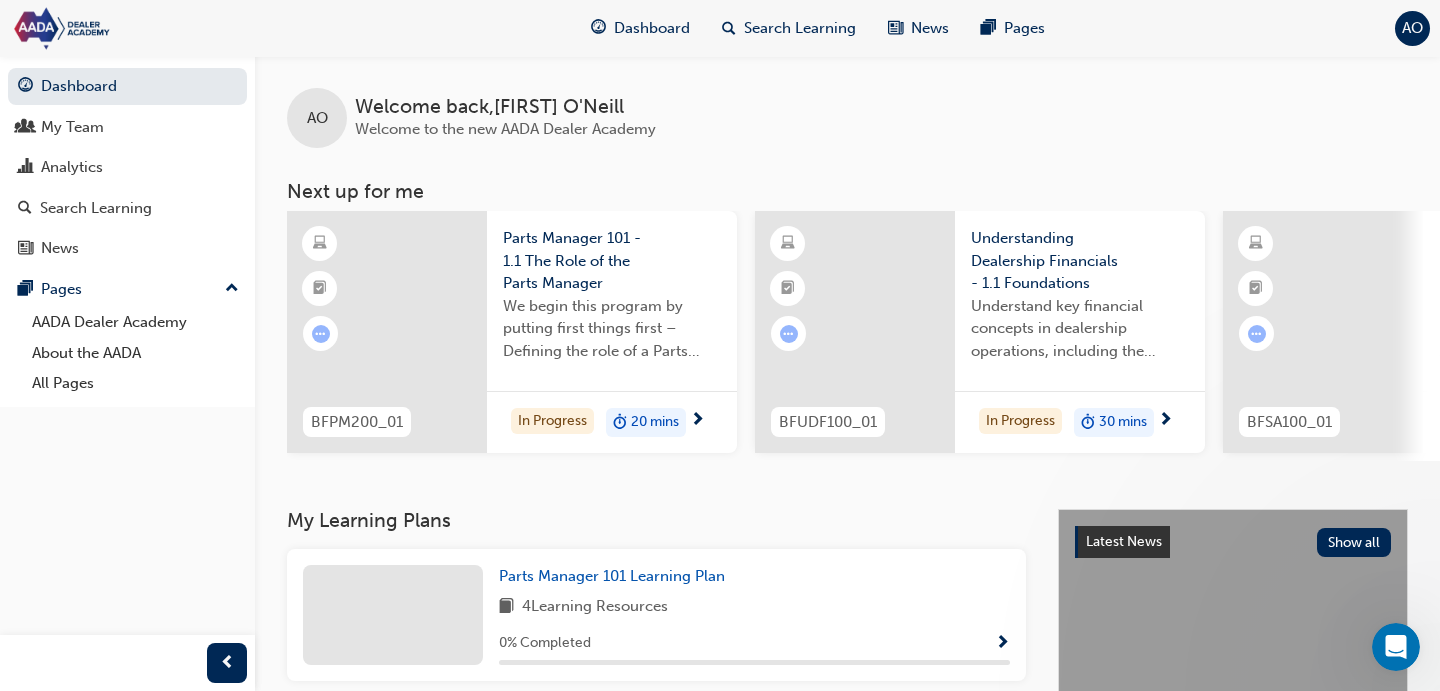 scroll, scrollTop: 0, scrollLeft: 0, axis: both 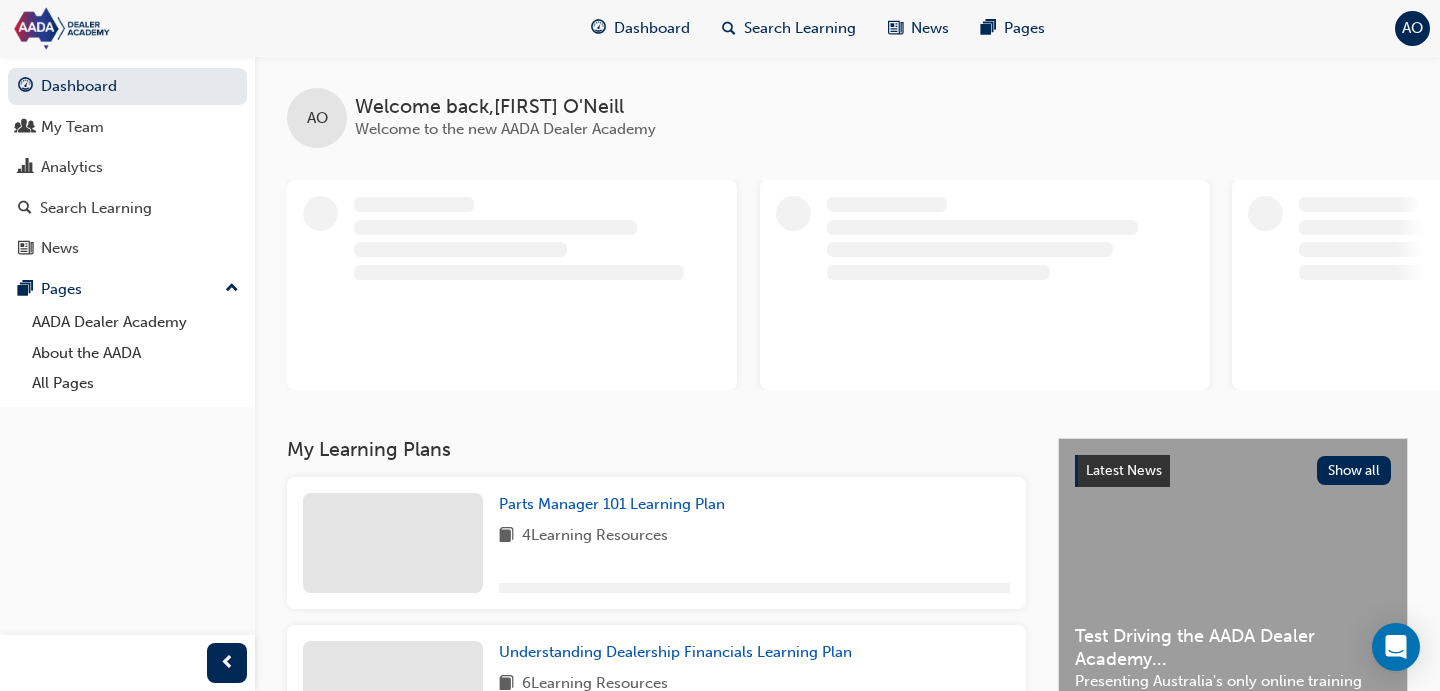 click on "Search Learning" at bounding box center [800, 28] 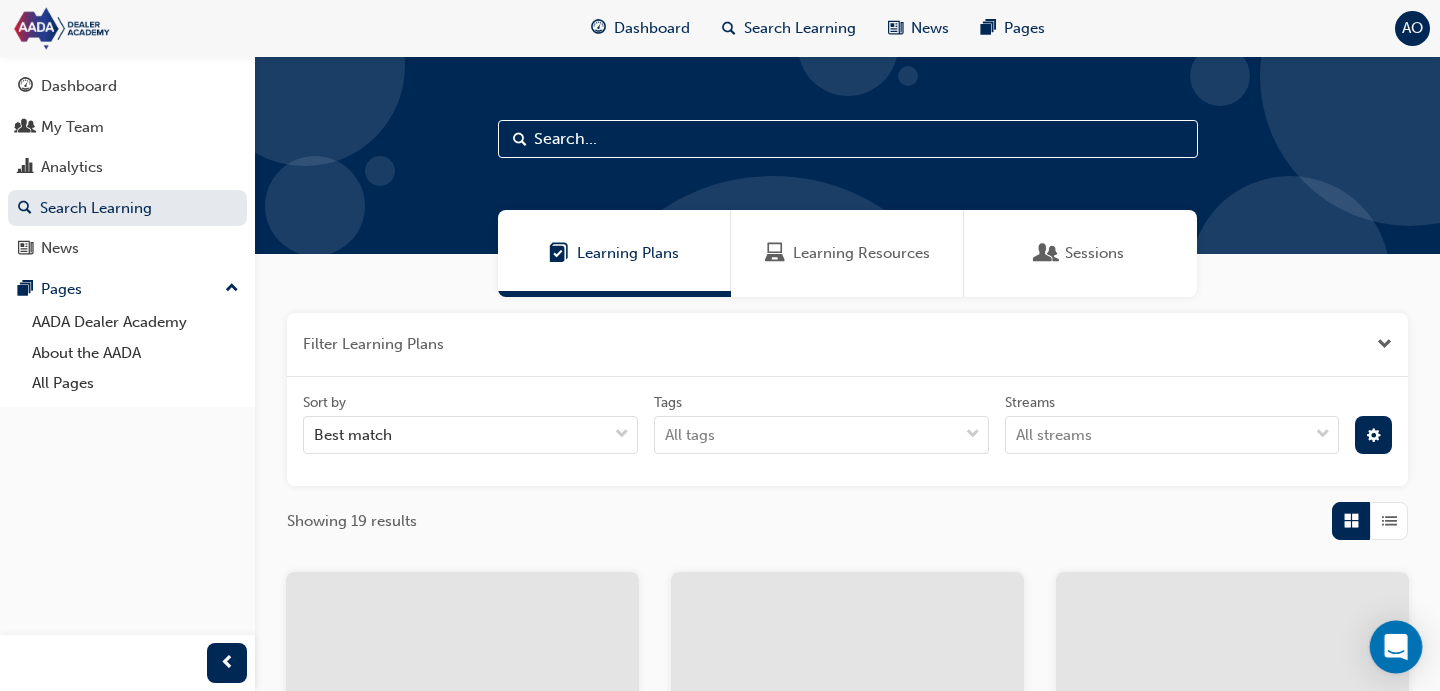click at bounding box center (1396, 647) 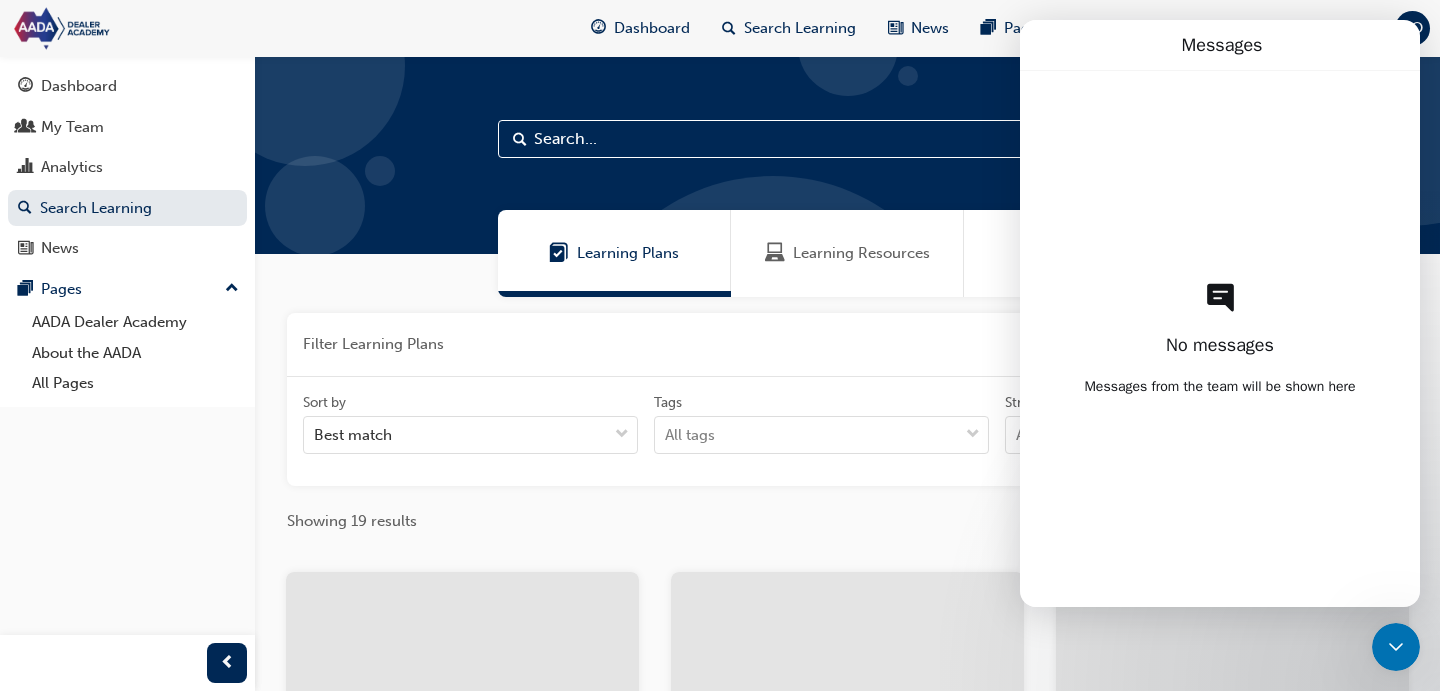 scroll, scrollTop: 0, scrollLeft: 0, axis: both 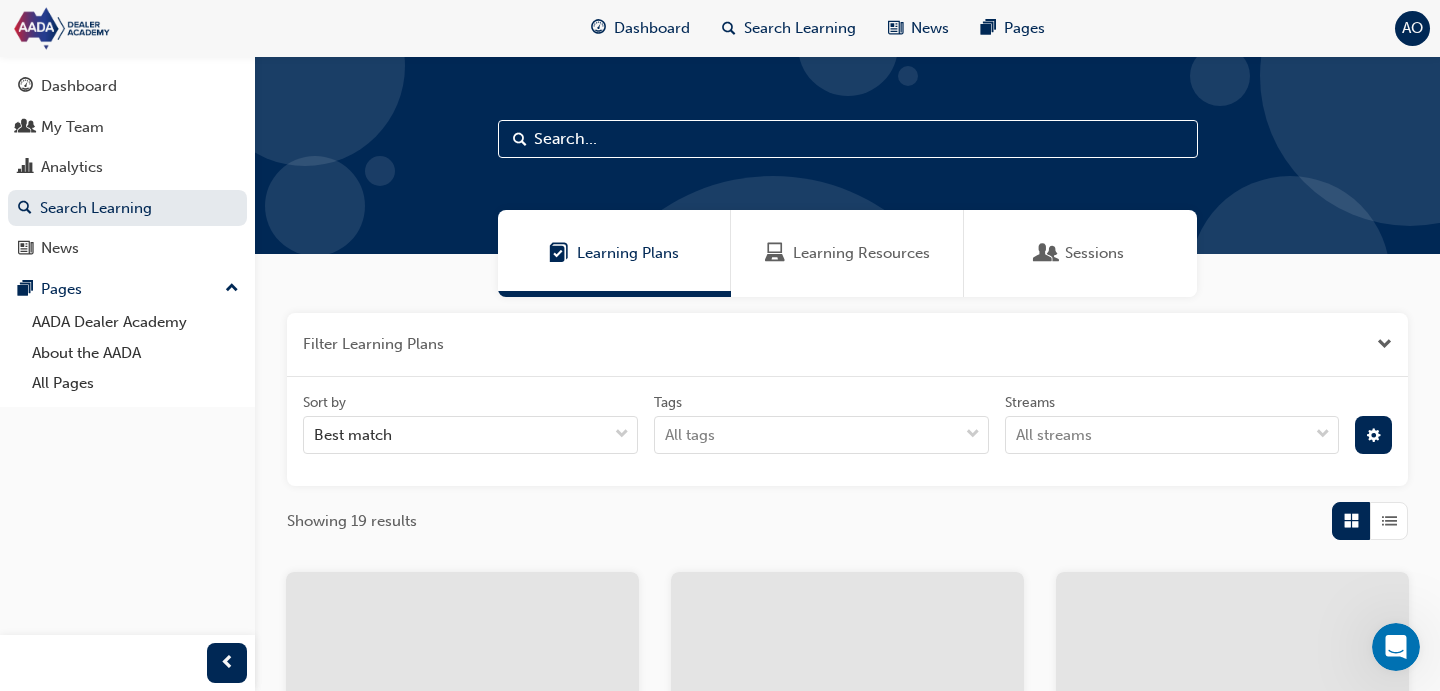 click 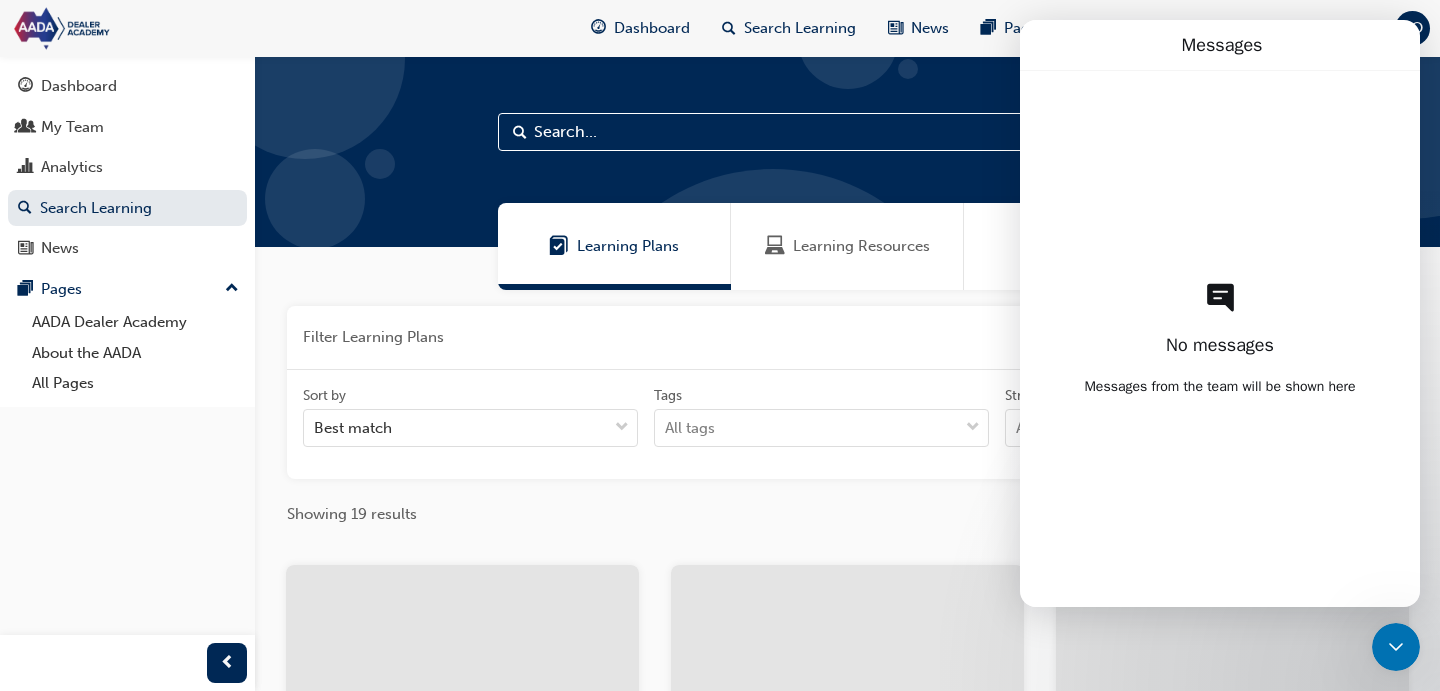 scroll, scrollTop: 6, scrollLeft: 0, axis: vertical 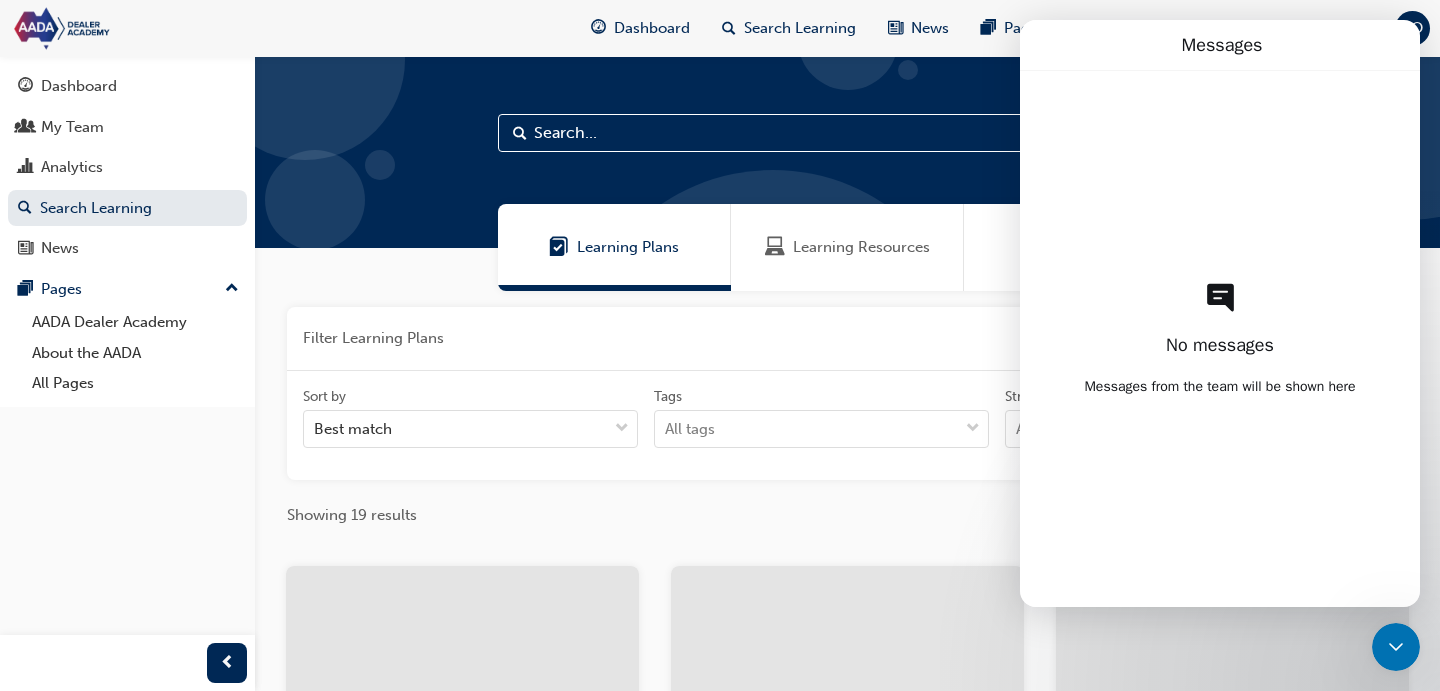 click 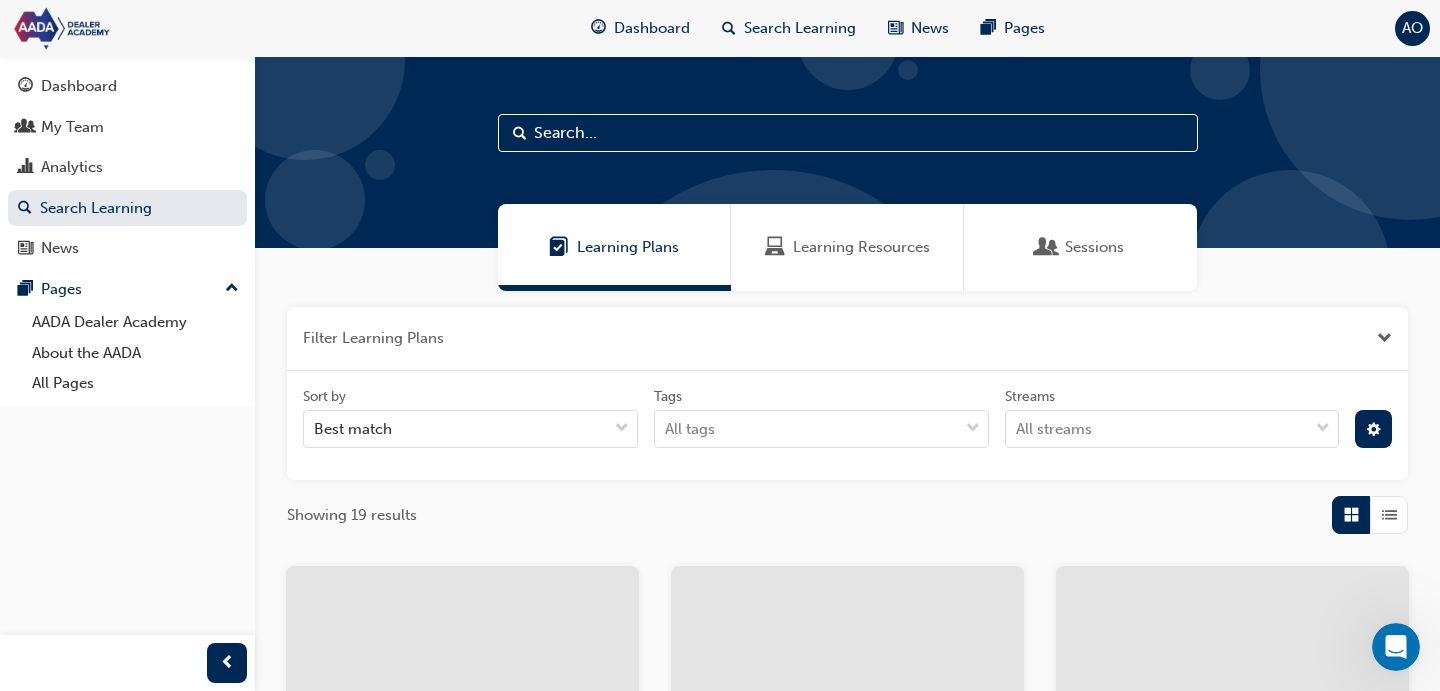 scroll, scrollTop: 0, scrollLeft: 0, axis: both 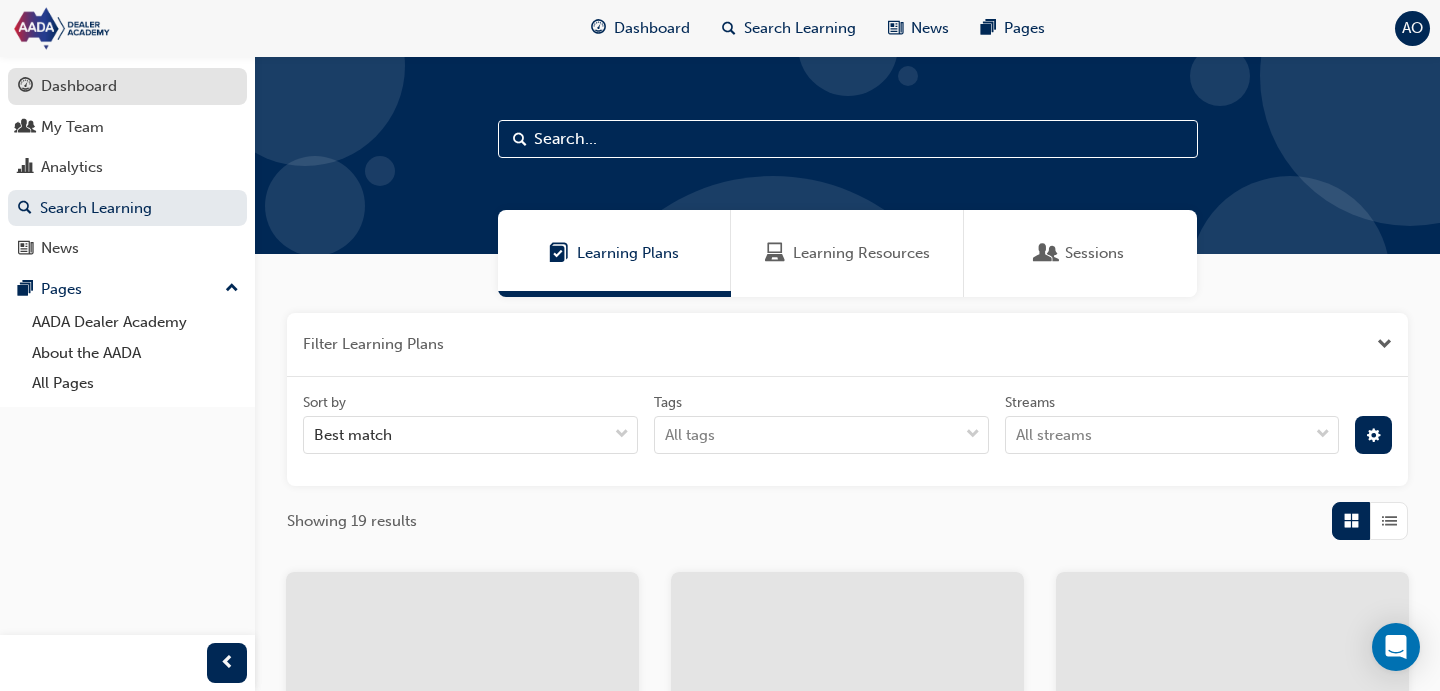 click on "Dashboard" at bounding box center [79, 86] 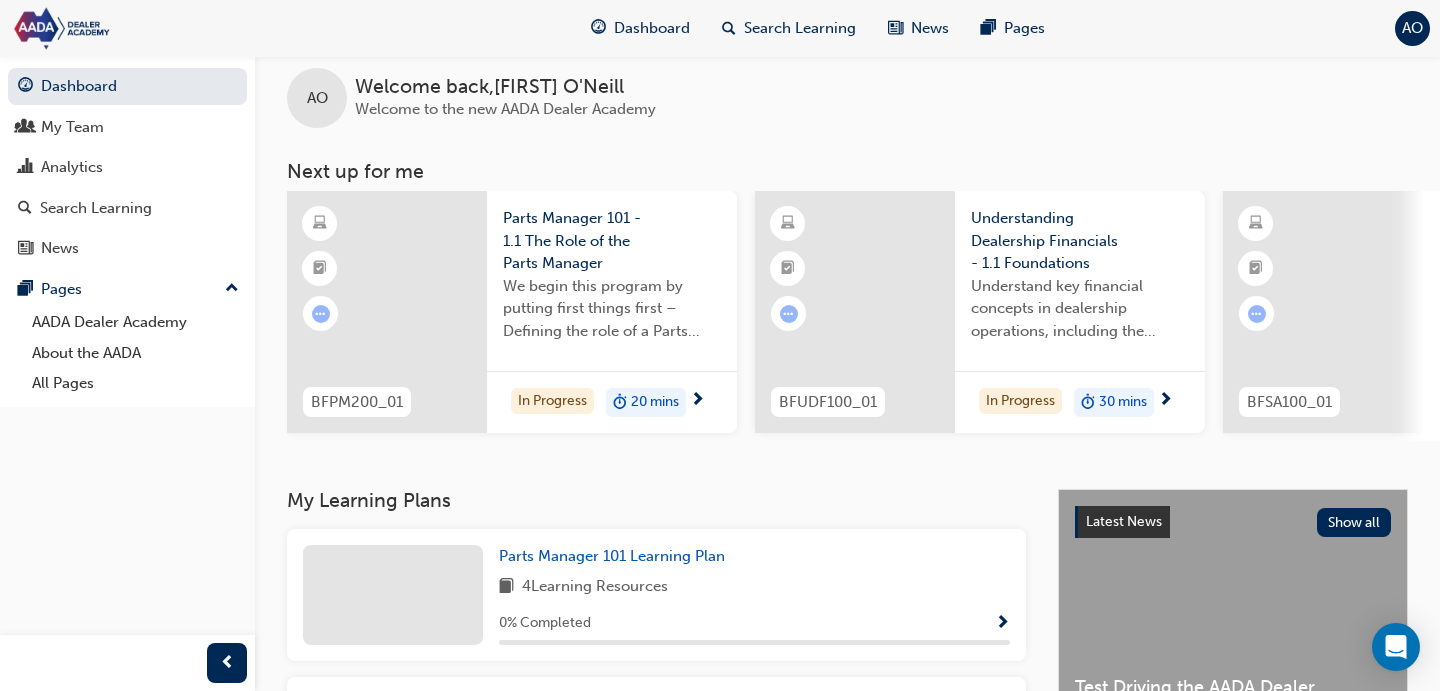 scroll, scrollTop: 23, scrollLeft: 0, axis: vertical 